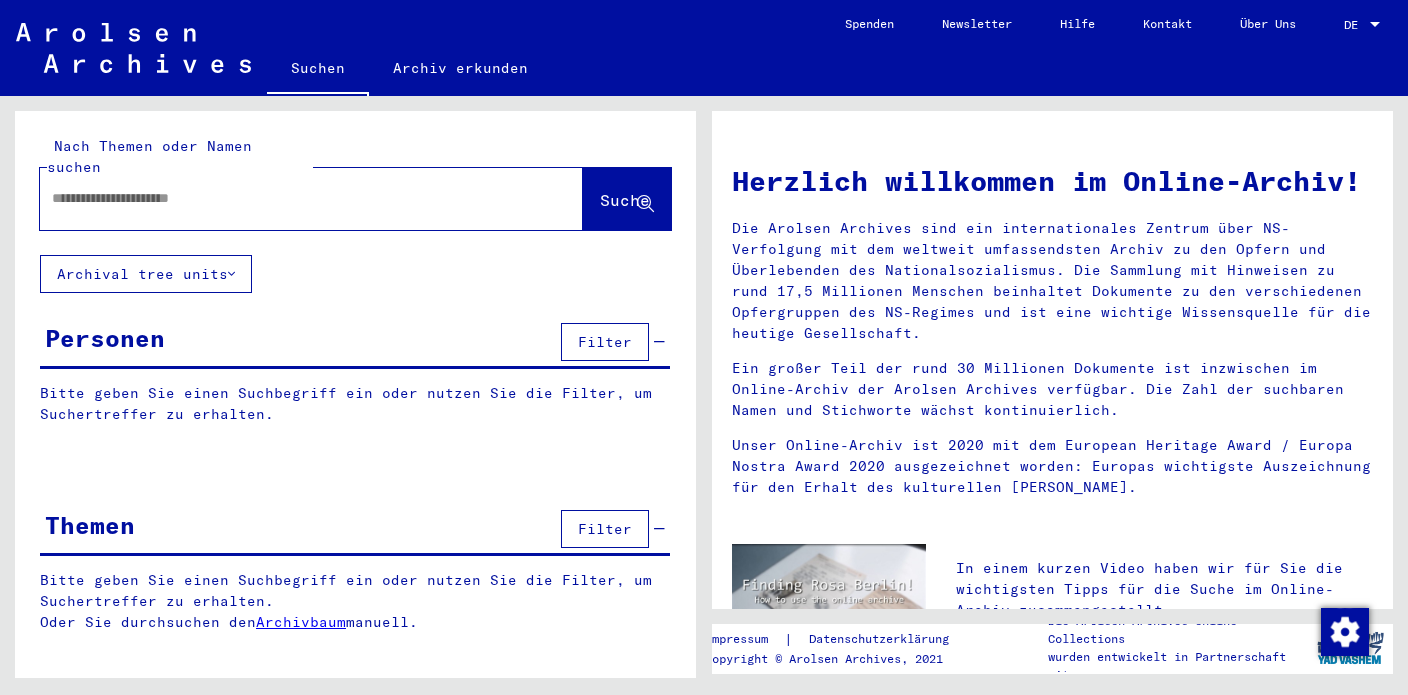 scroll, scrollTop: 0, scrollLeft: 0, axis: both 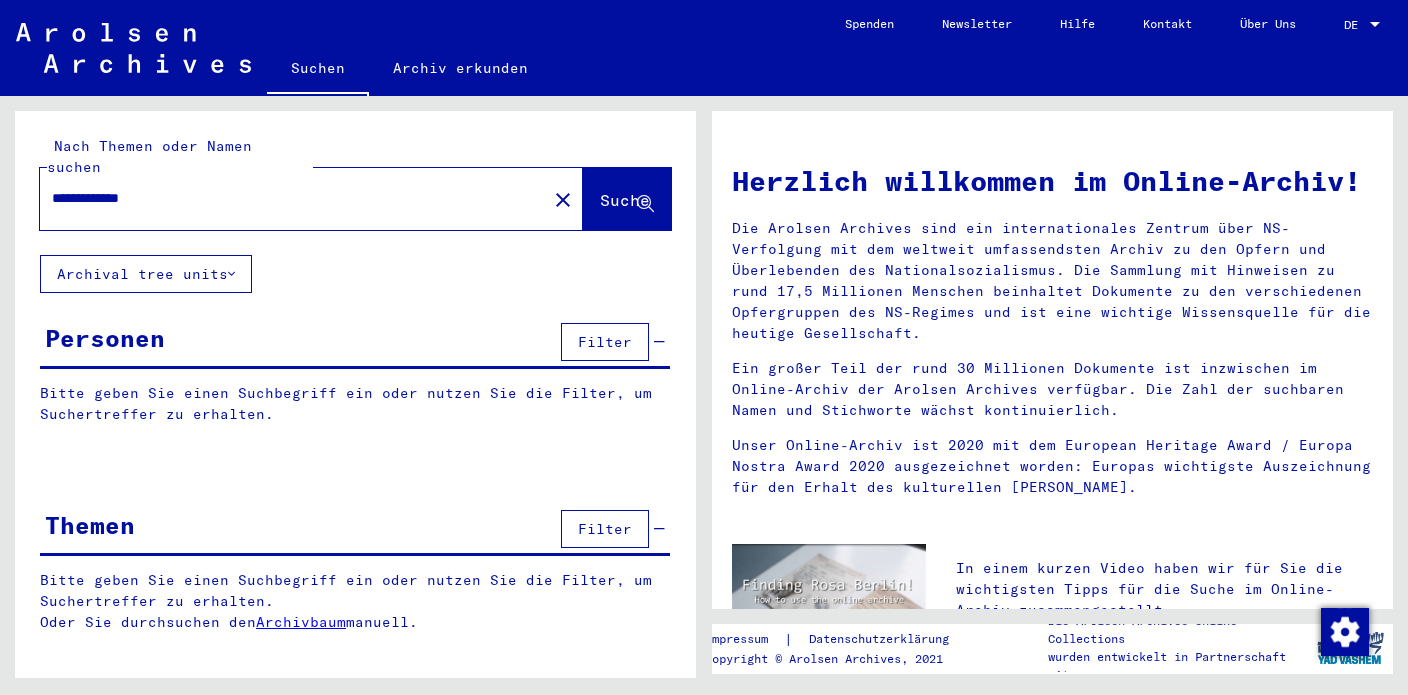 type on "**********" 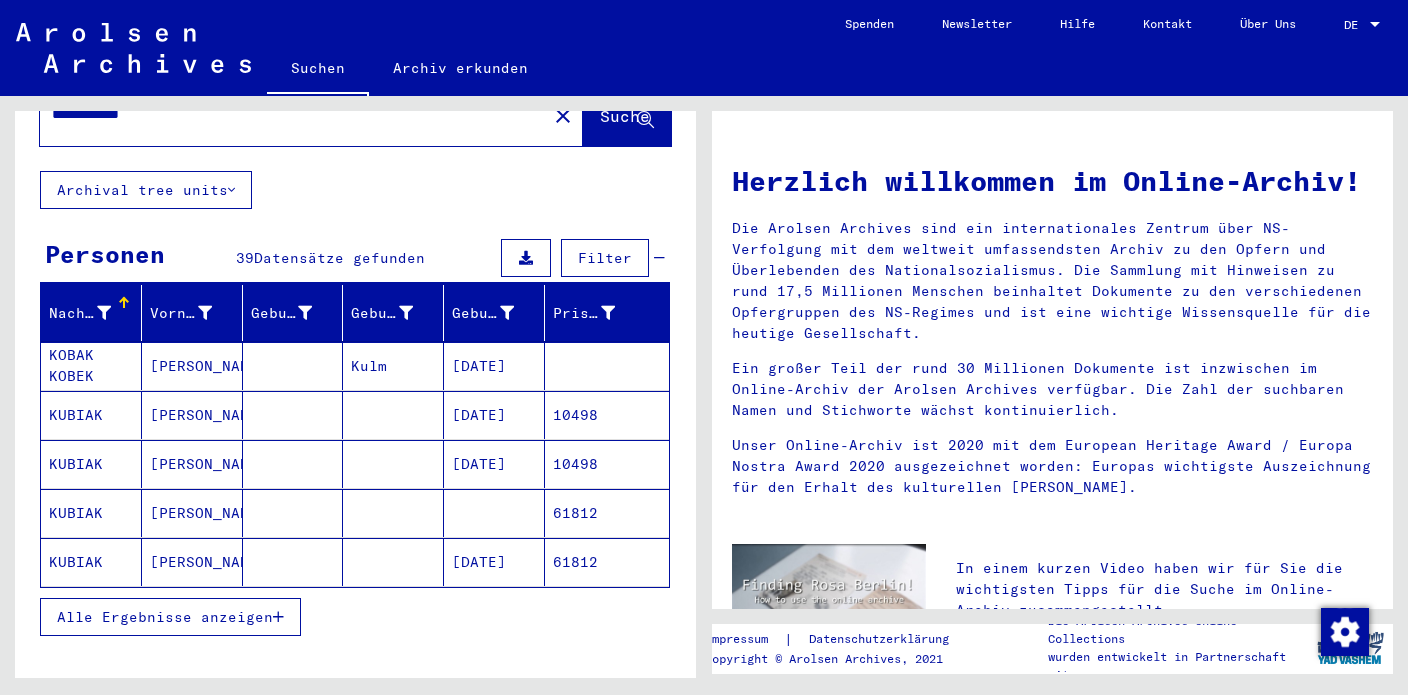 scroll, scrollTop: 87, scrollLeft: 0, axis: vertical 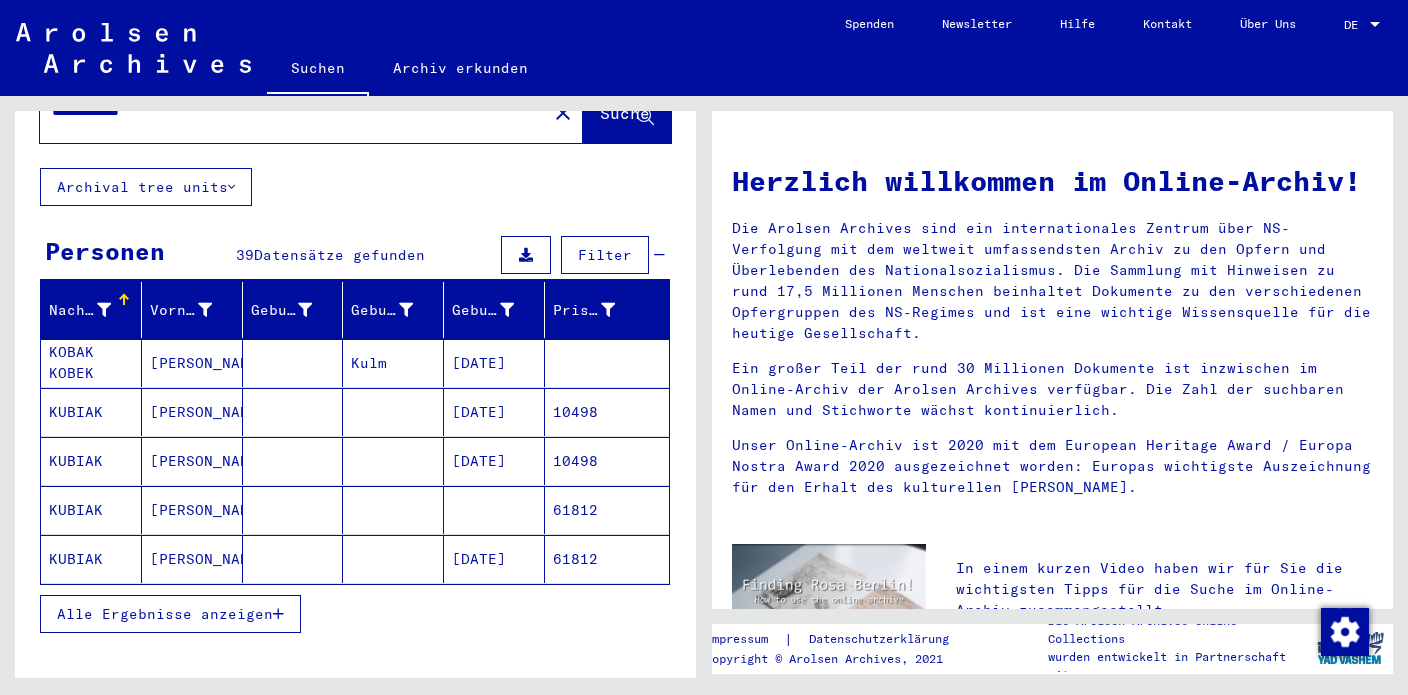 click at bounding box center (278, 614) 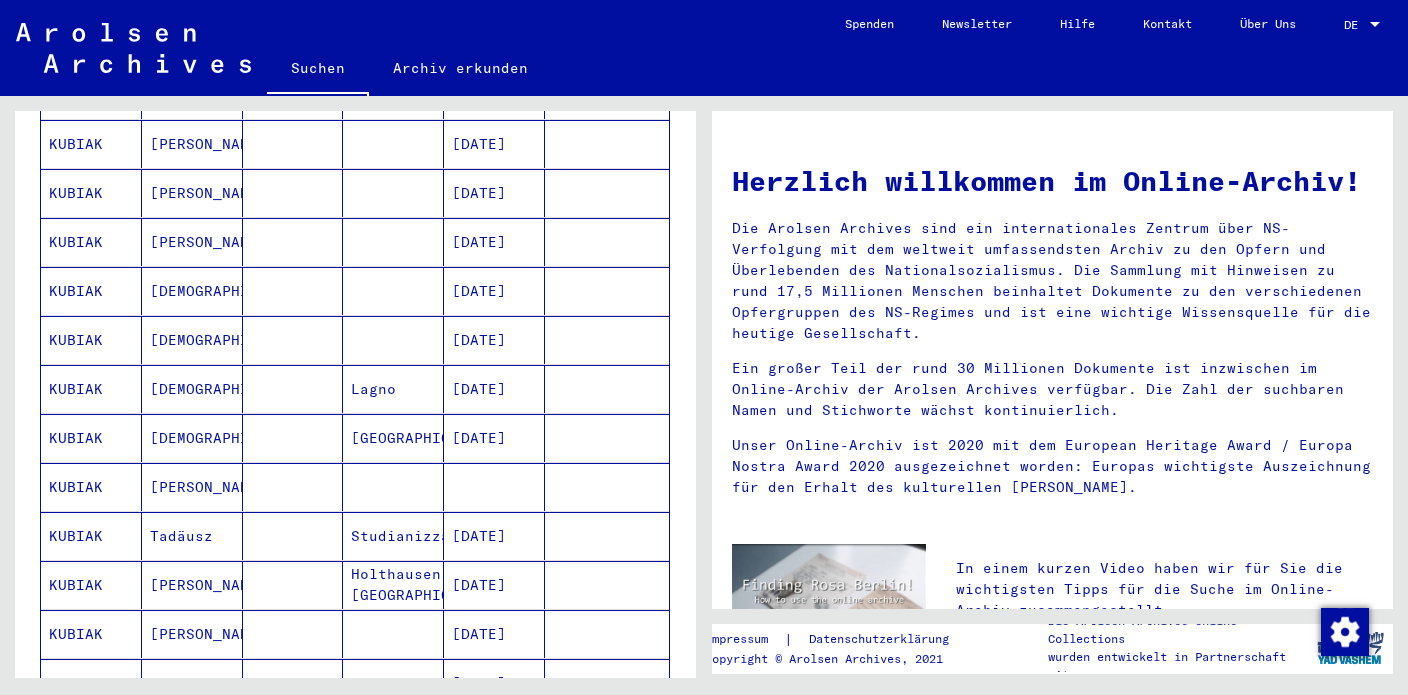 scroll, scrollTop: 748, scrollLeft: 0, axis: vertical 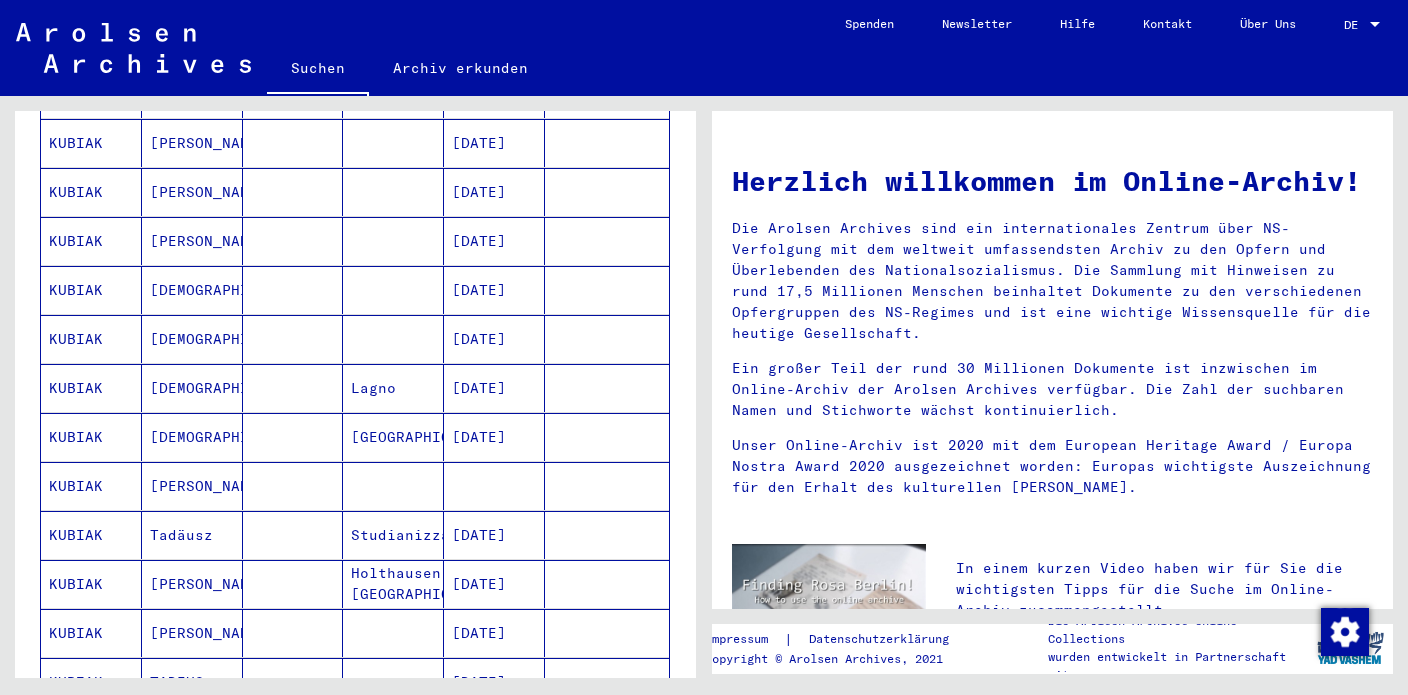click on "[PERSON_NAME]" at bounding box center [192, 535] 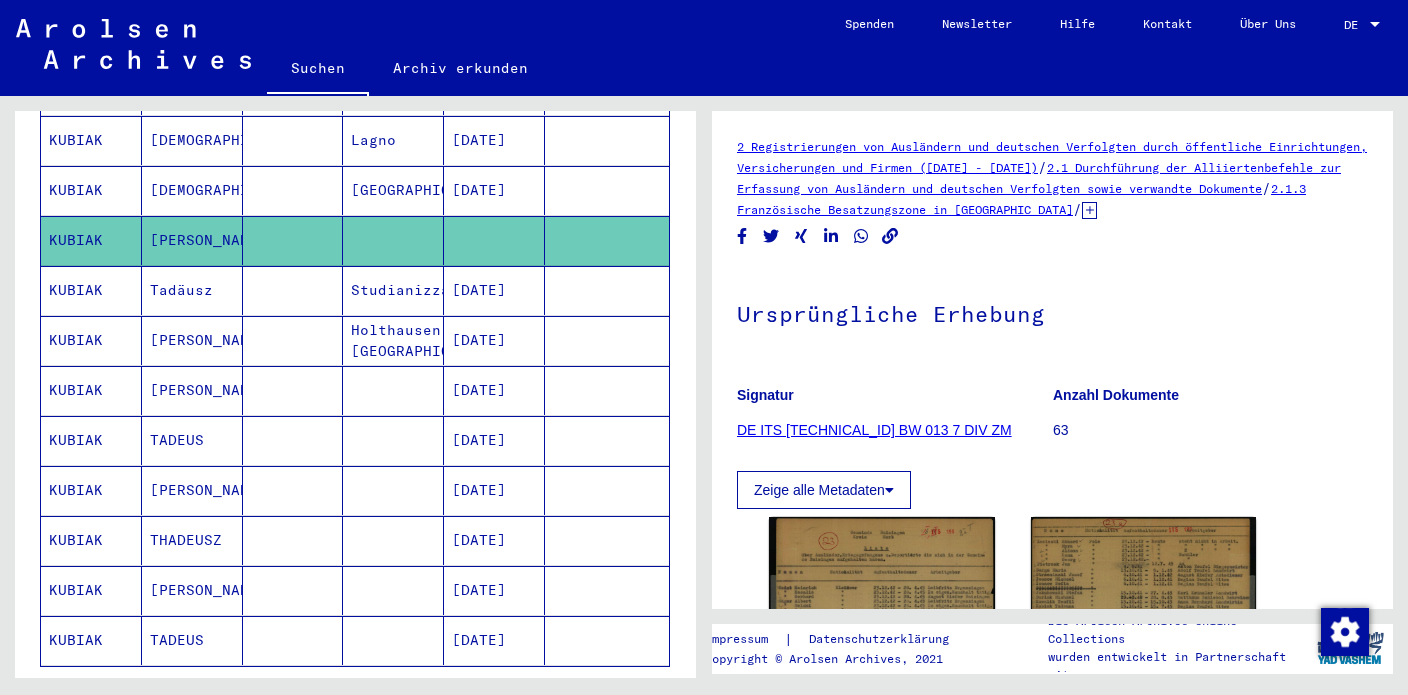 scroll, scrollTop: 1019, scrollLeft: 0, axis: vertical 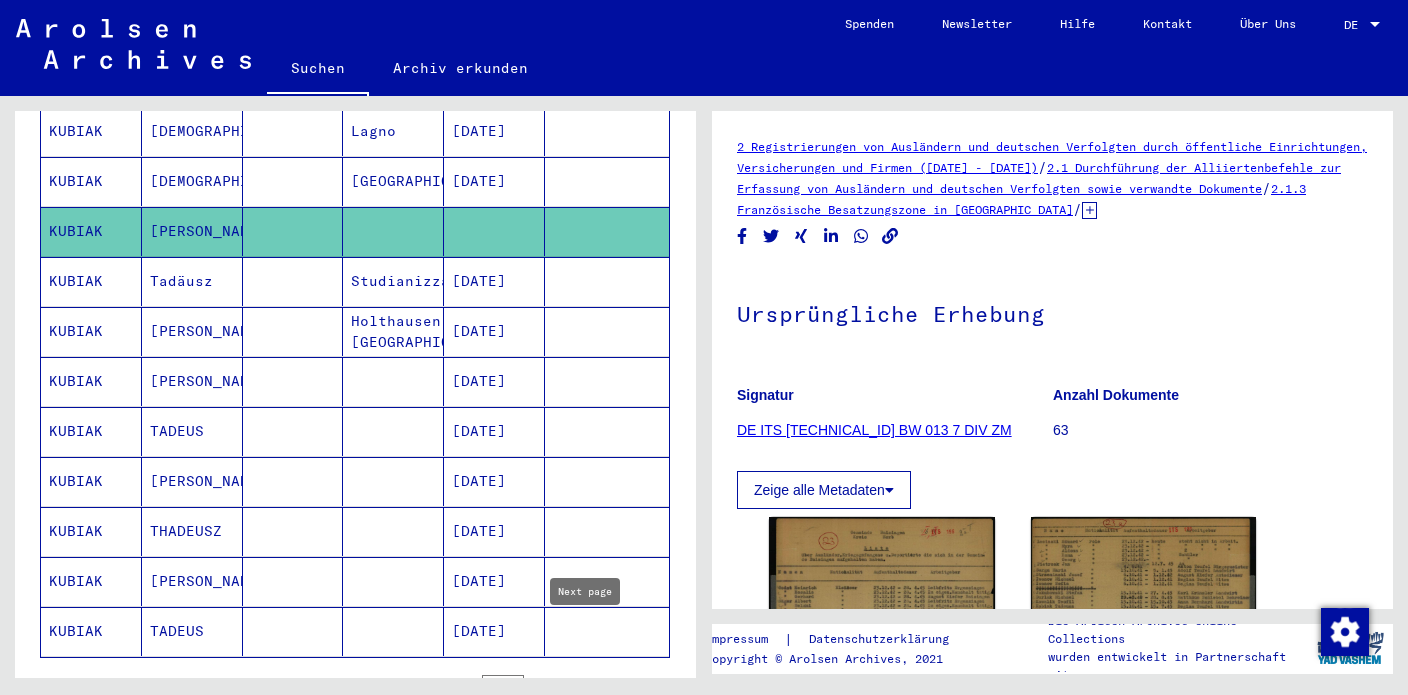 click 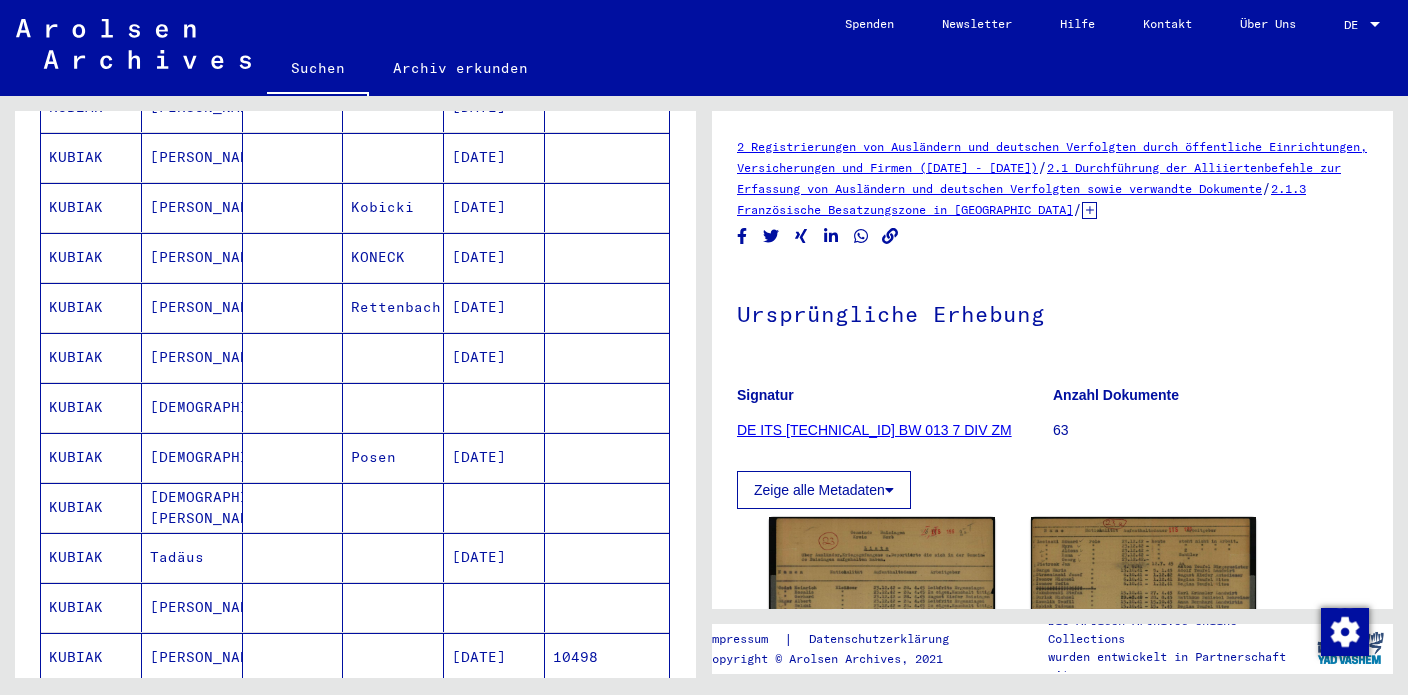 scroll, scrollTop: 439, scrollLeft: 0, axis: vertical 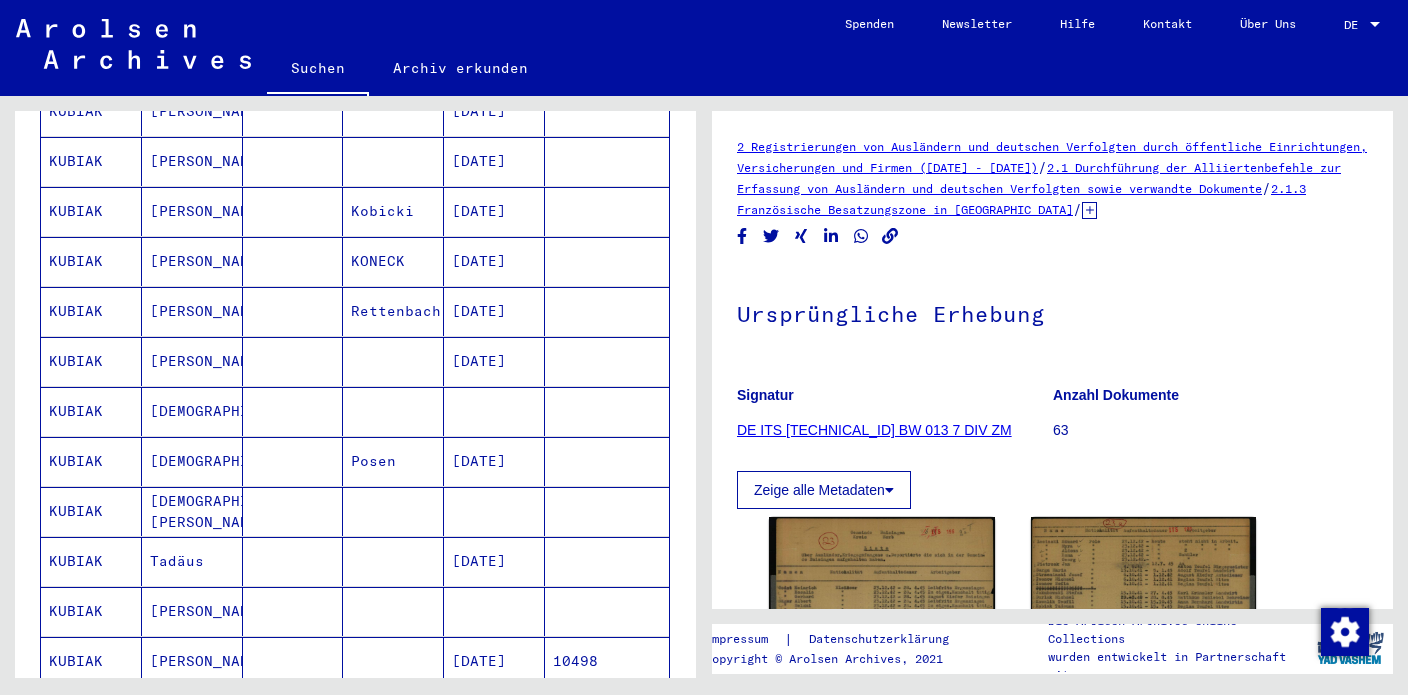 click at bounding box center (494, 461) 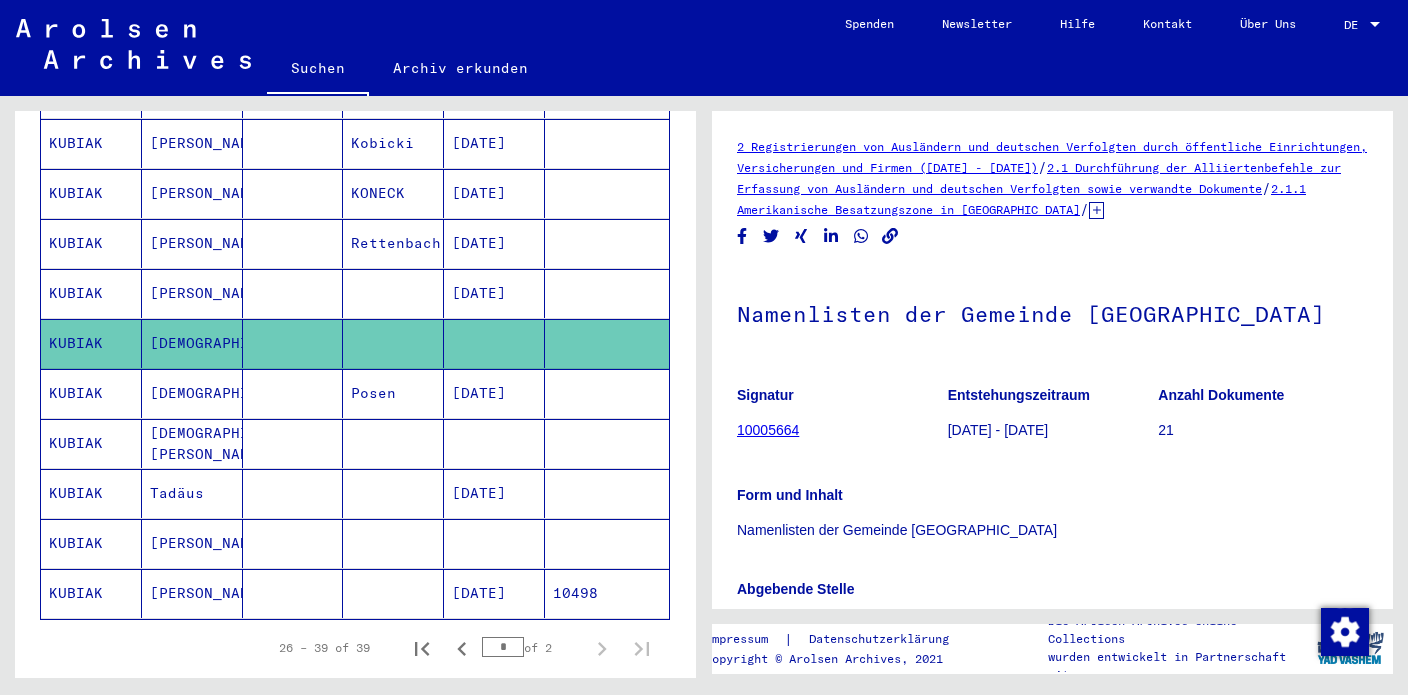 scroll, scrollTop: 518, scrollLeft: 0, axis: vertical 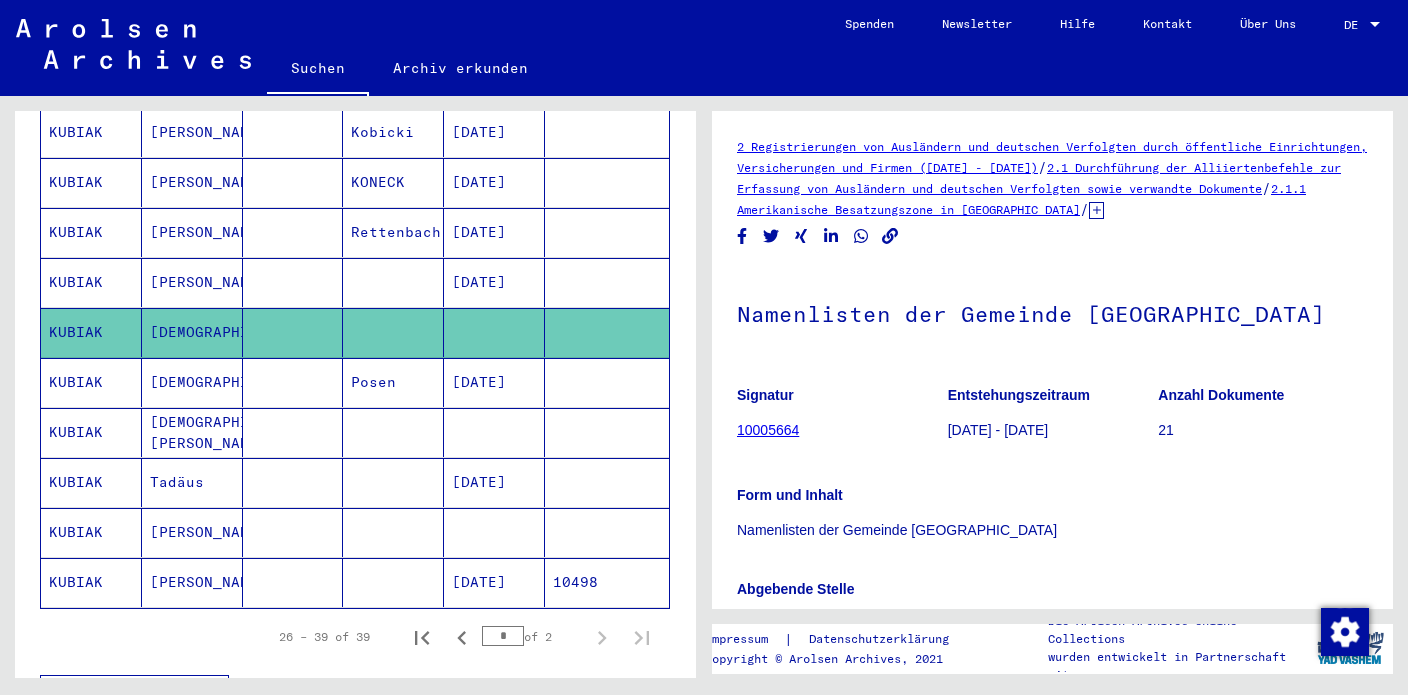 click at bounding box center [494, 482] 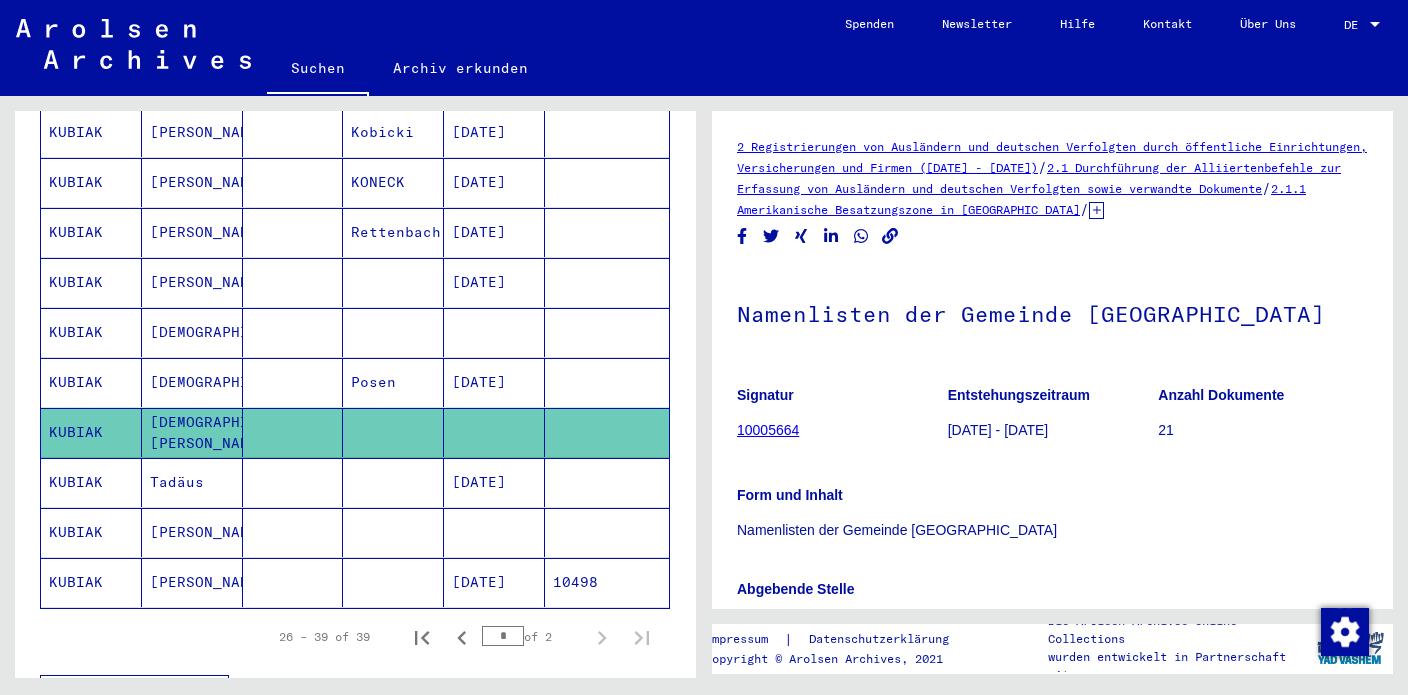 click at bounding box center (494, 582) 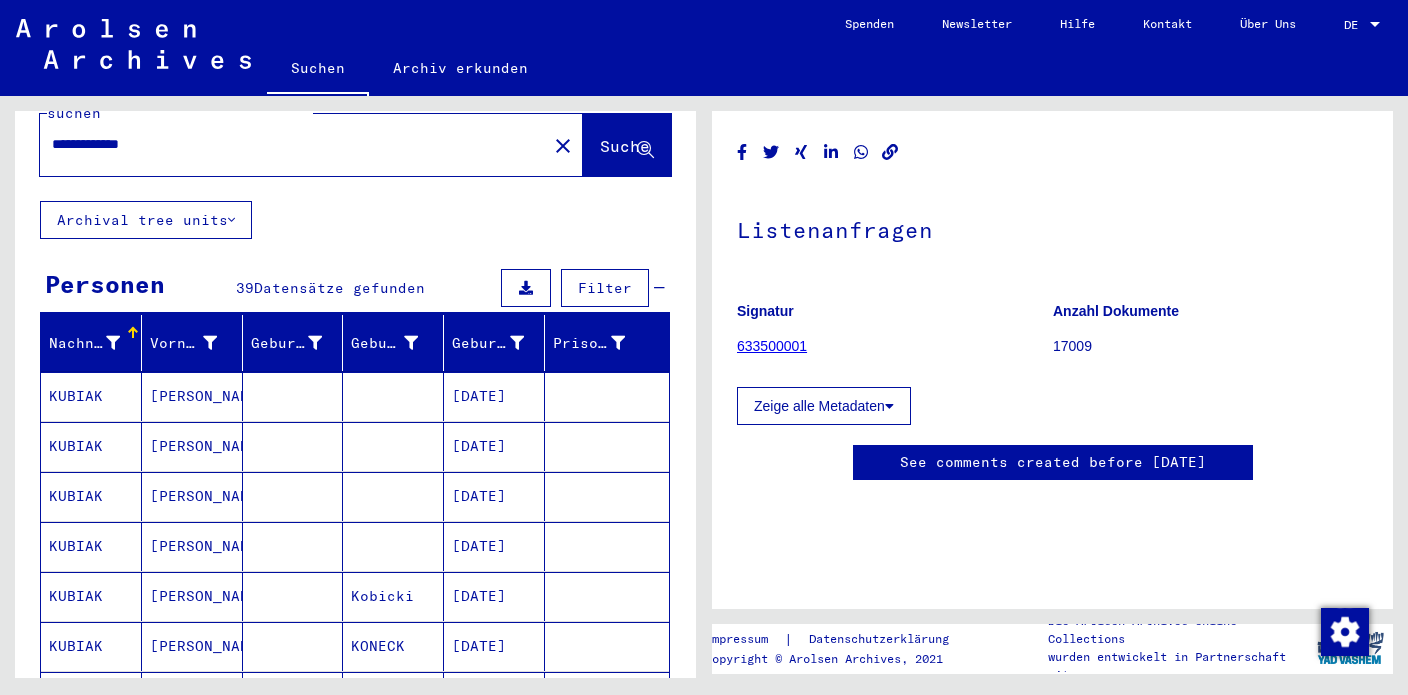 scroll, scrollTop: 0, scrollLeft: 0, axis: both 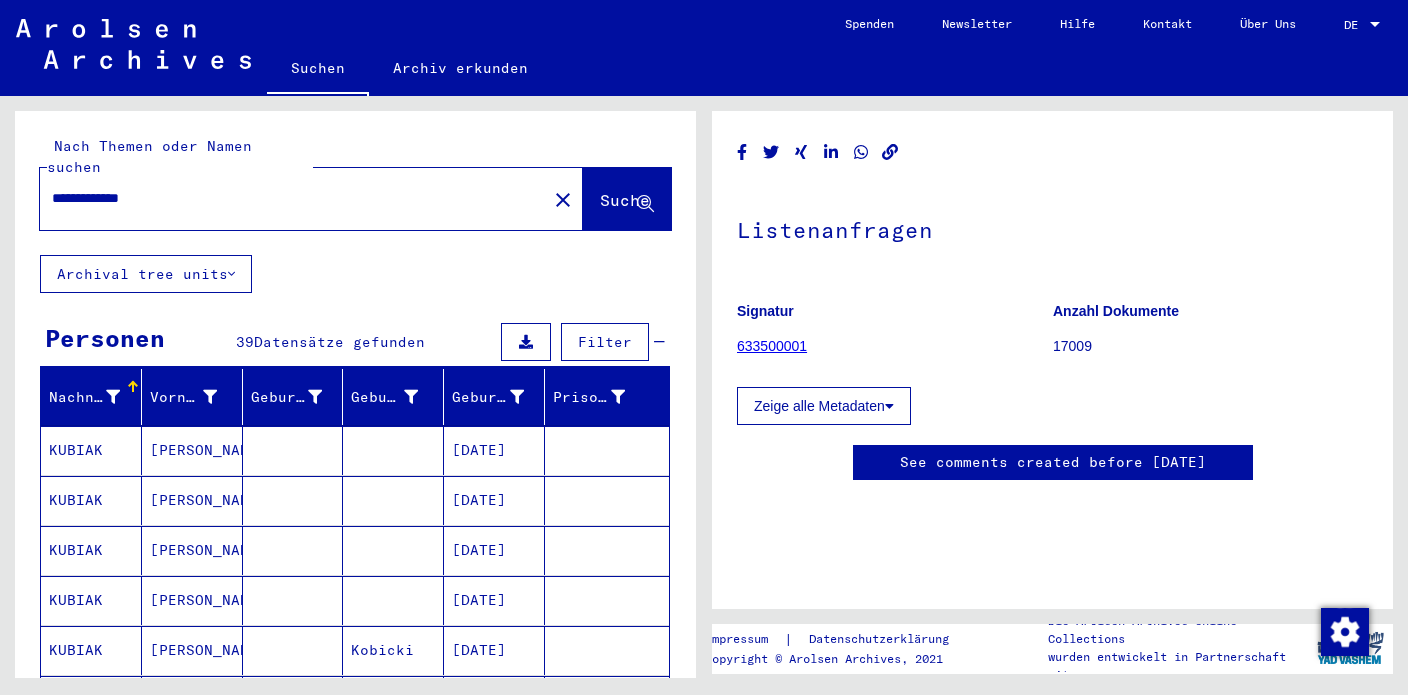 click on "**********" at bounding box center (293, 198) 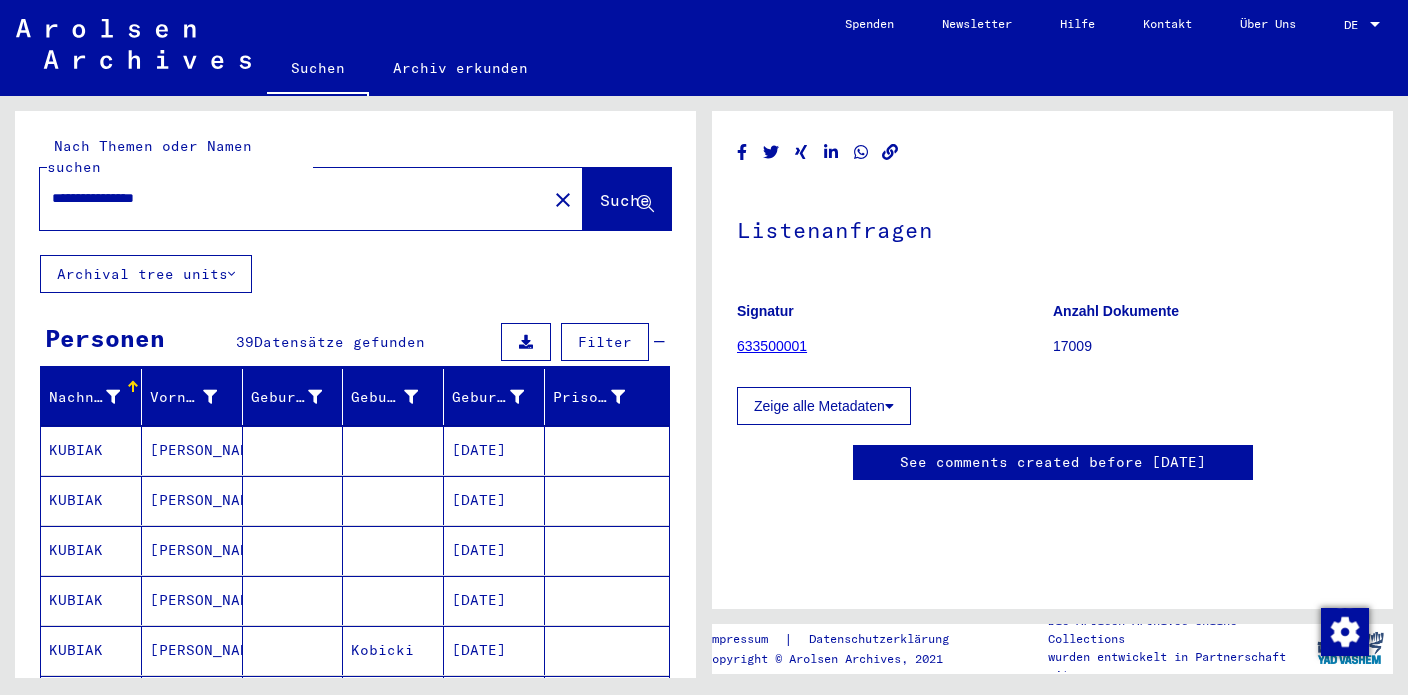 type on "**********" 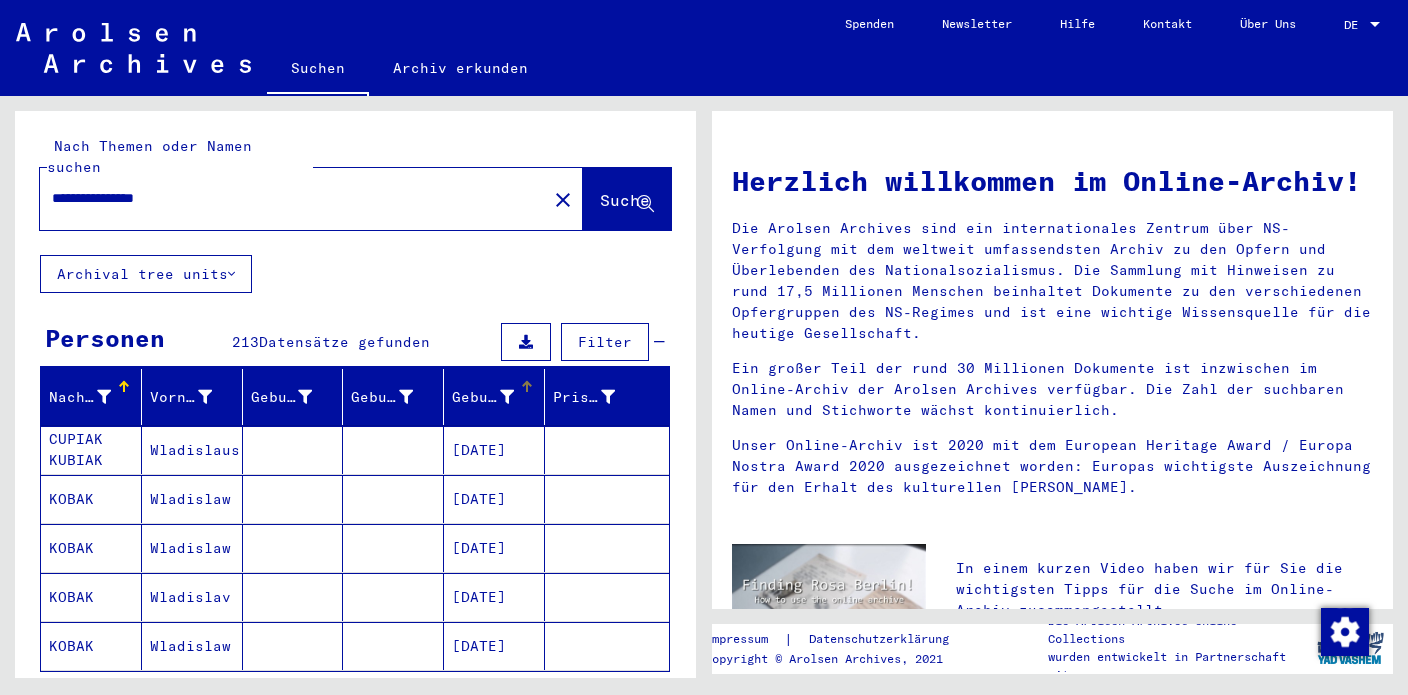 click on "Geburtsdatum" at bounding box center (494, 397) 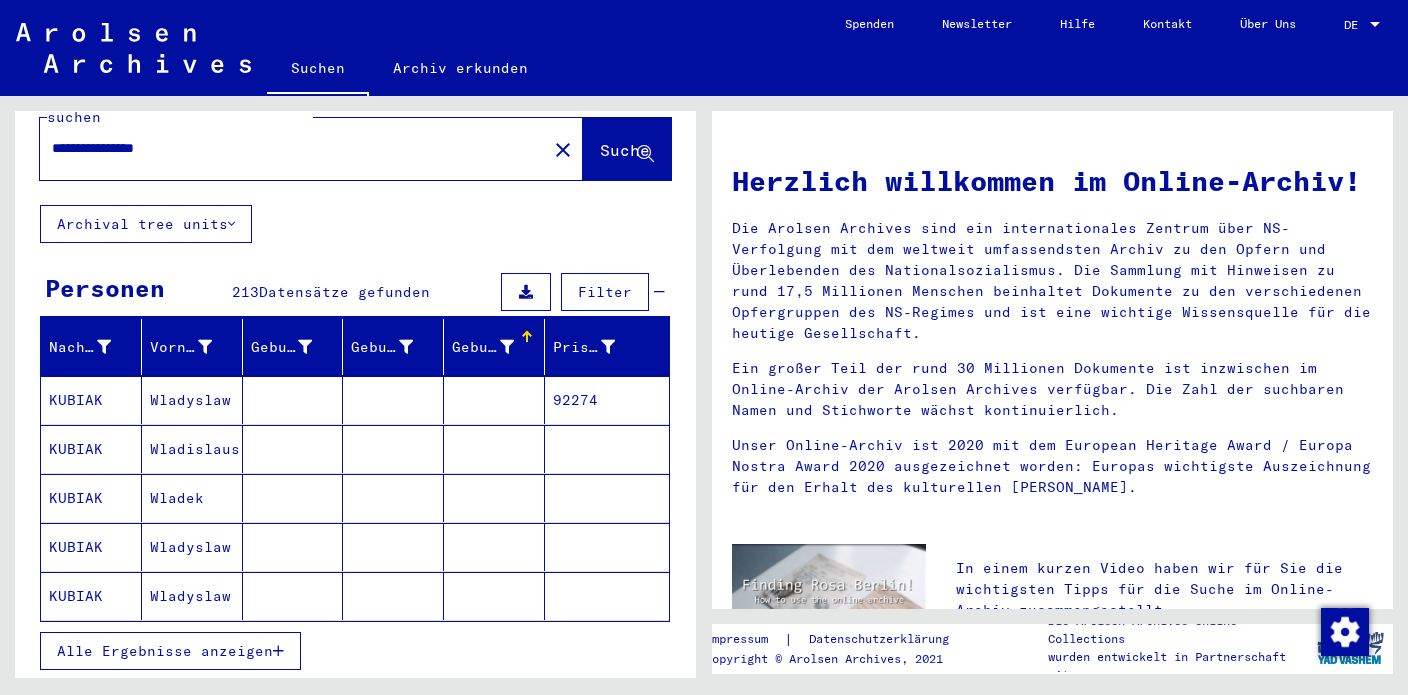 scroll, scrollTop: 62, scrollLeft: 0, axis: vertical 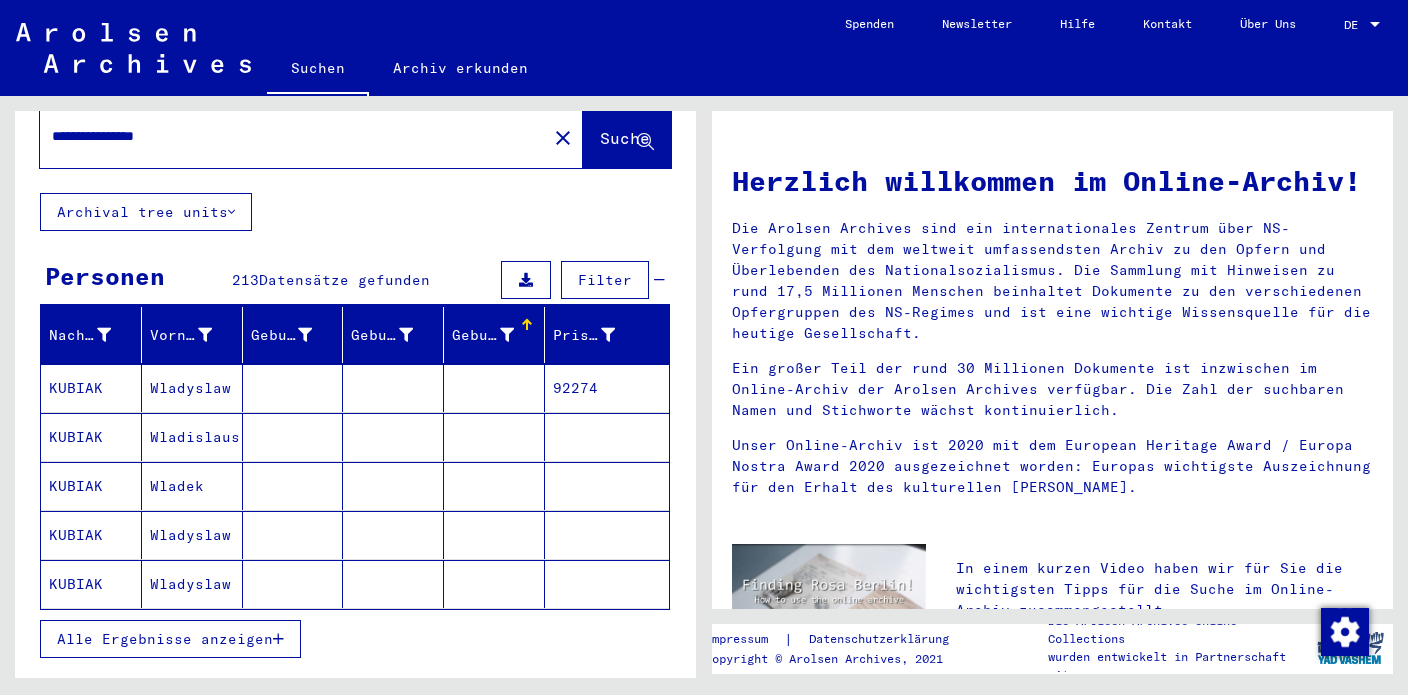 click at bounding box center (278, 639) 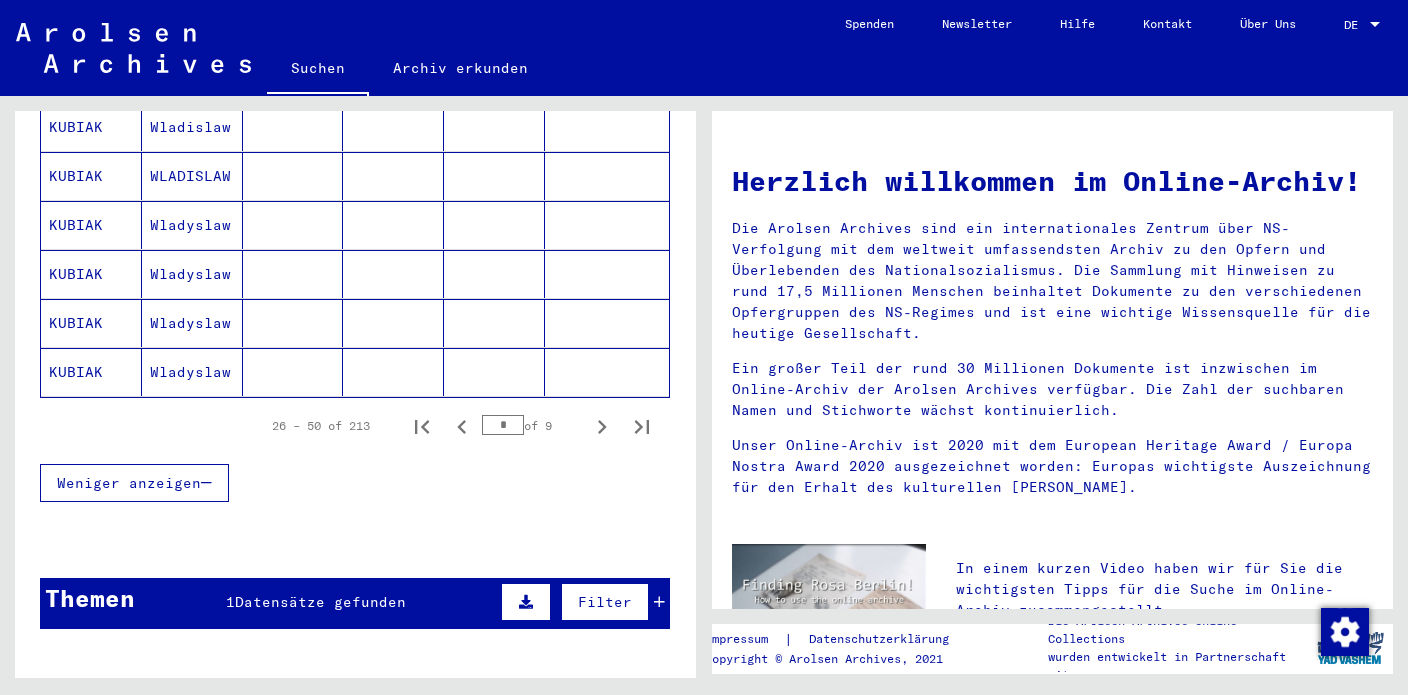 scroll, scrollTop: 1196, scrollLeft: 0, axis: vertical 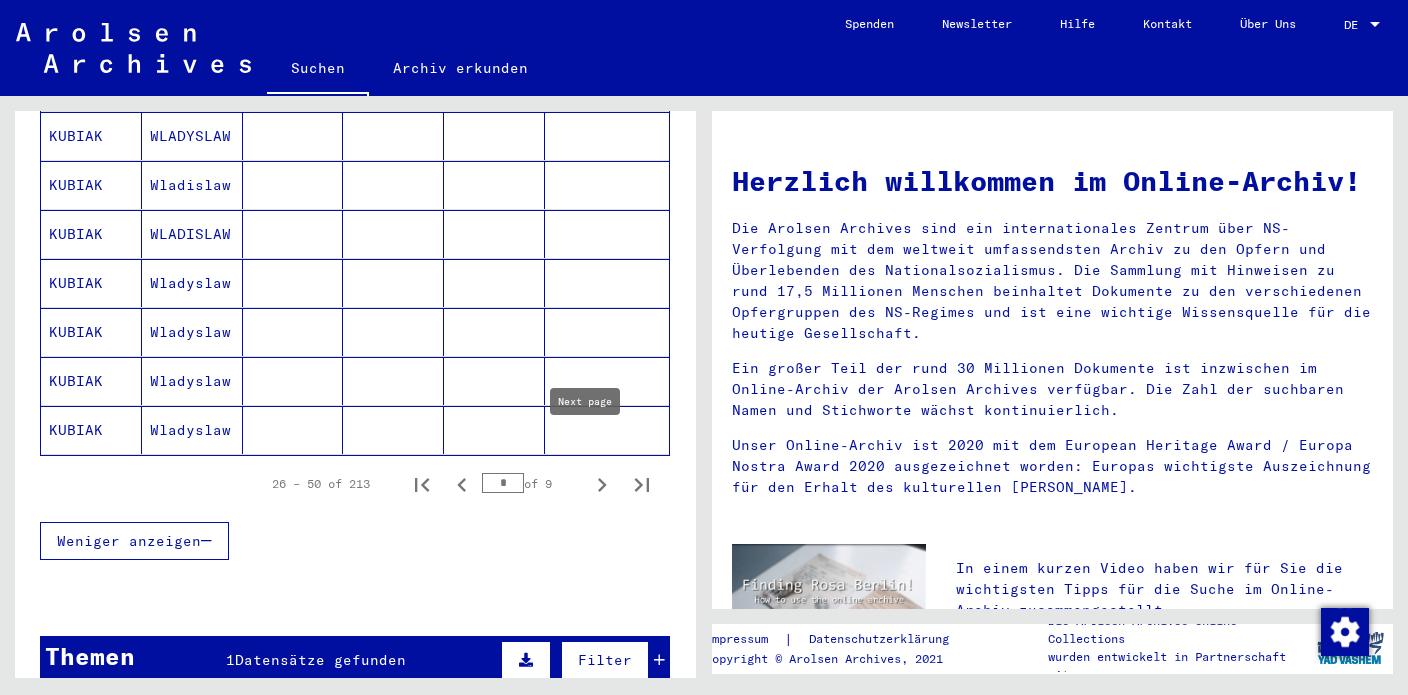 click 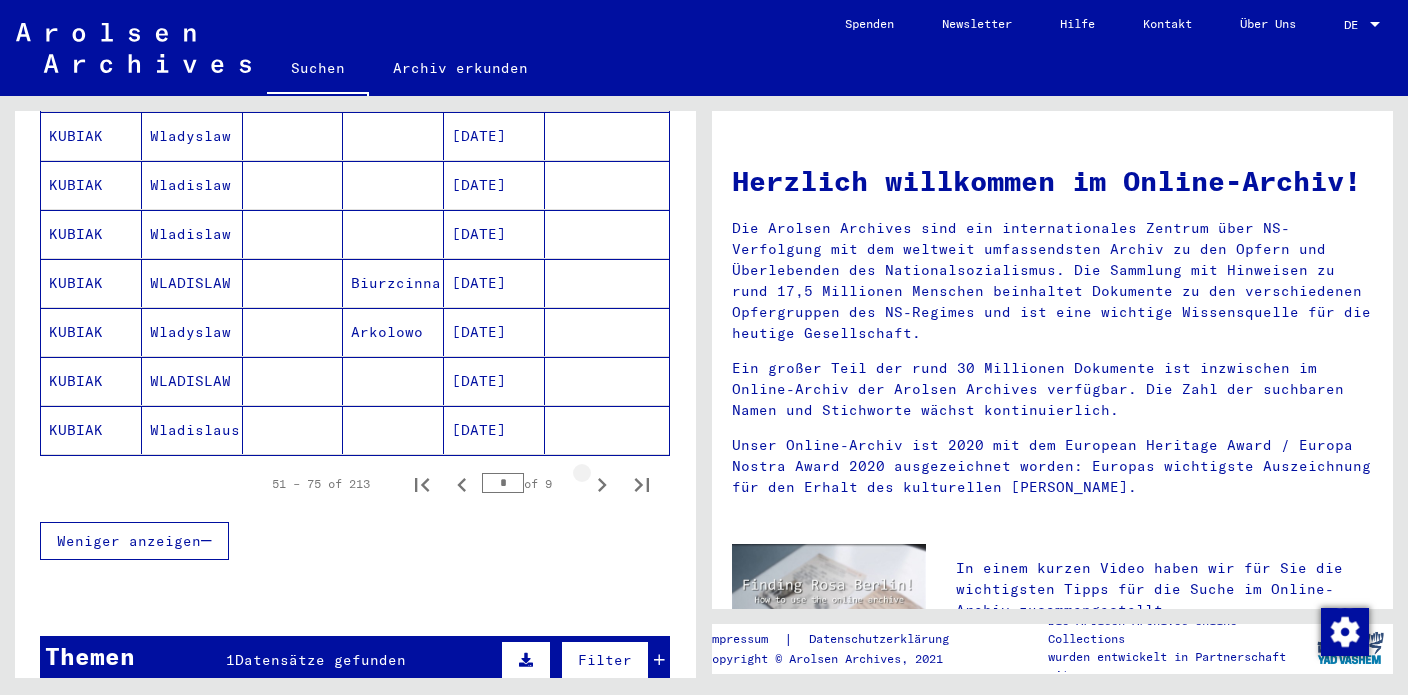 click 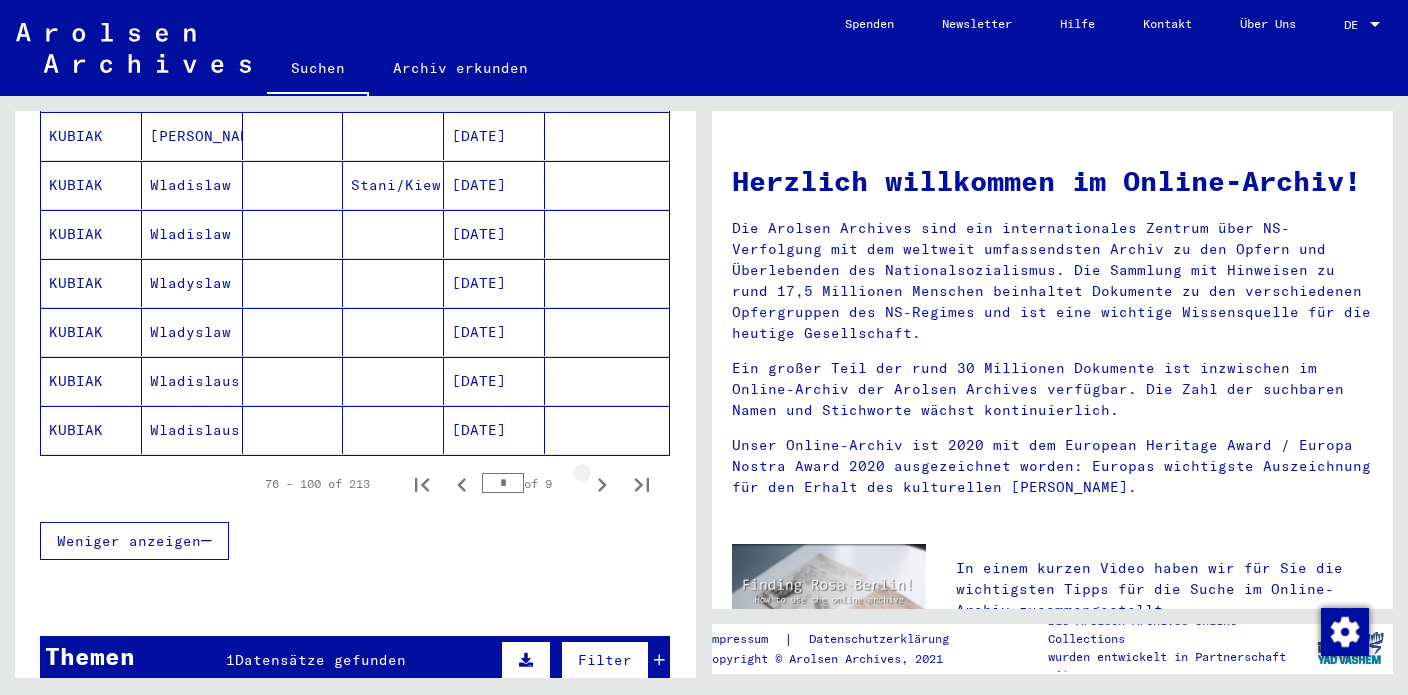 click 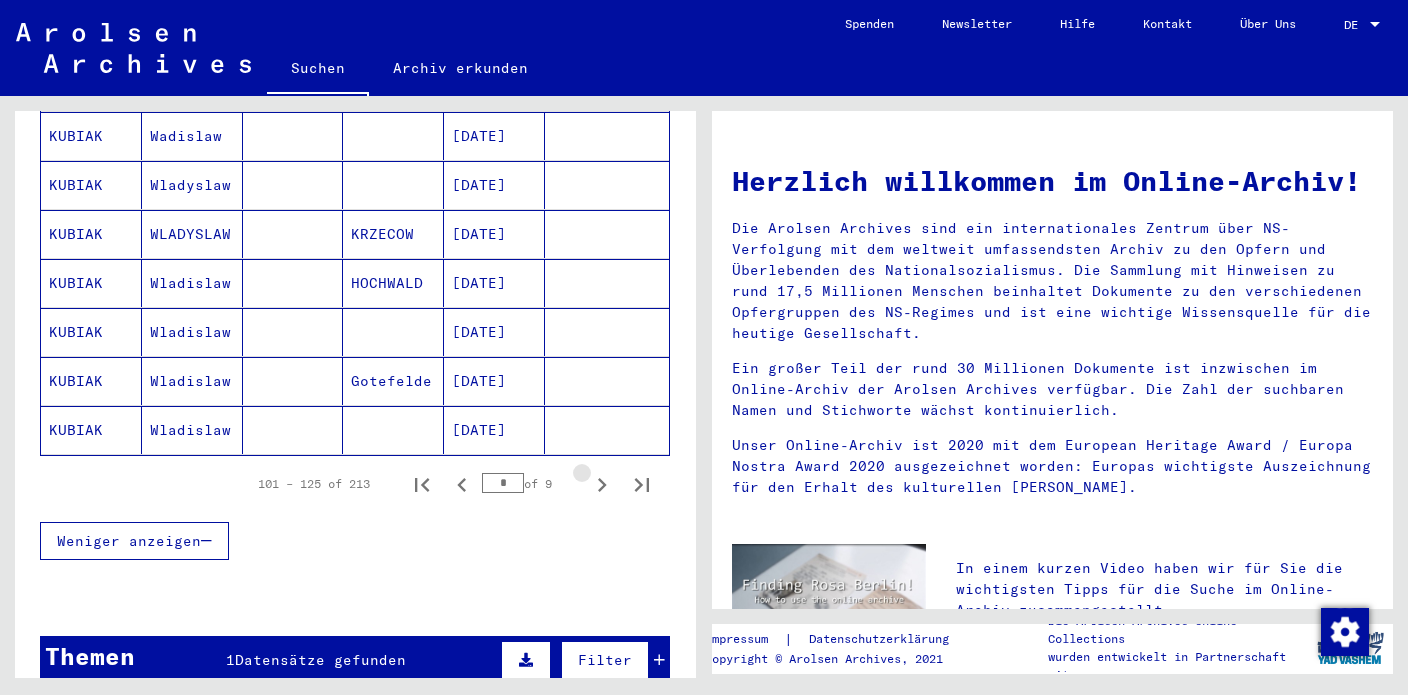 click 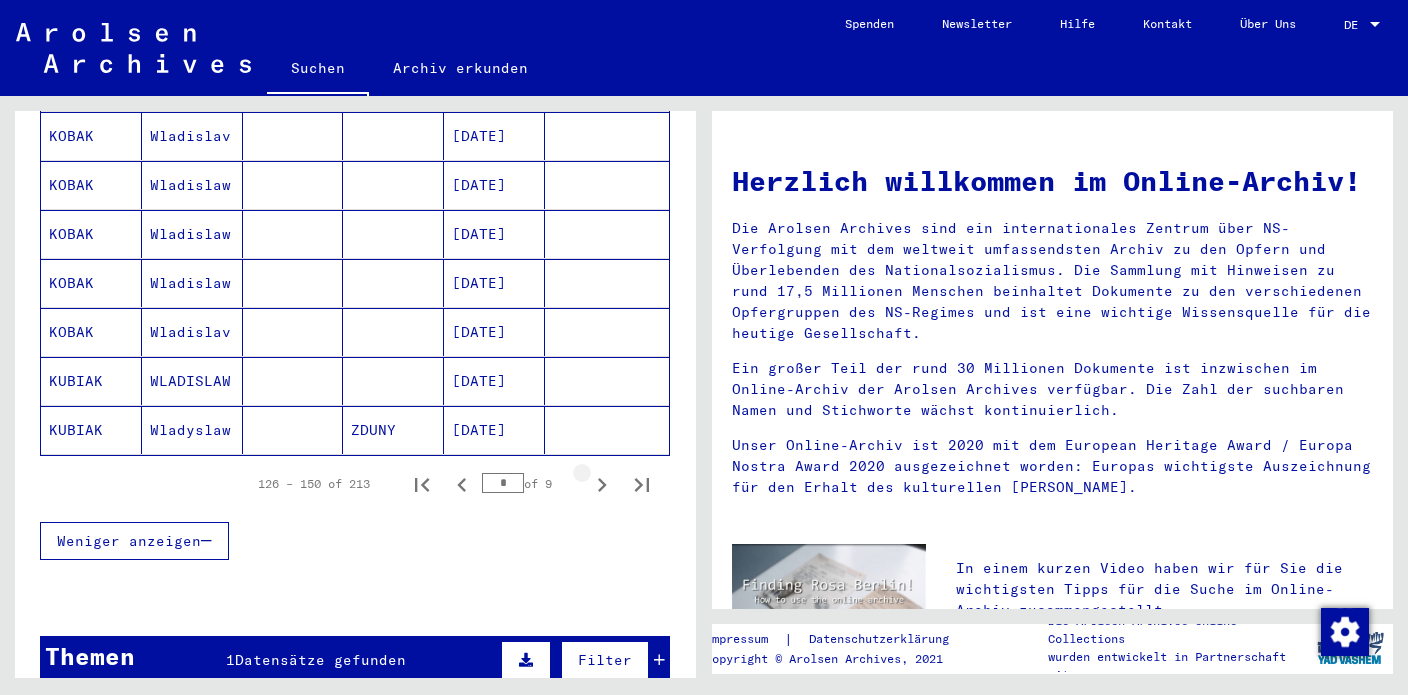 click 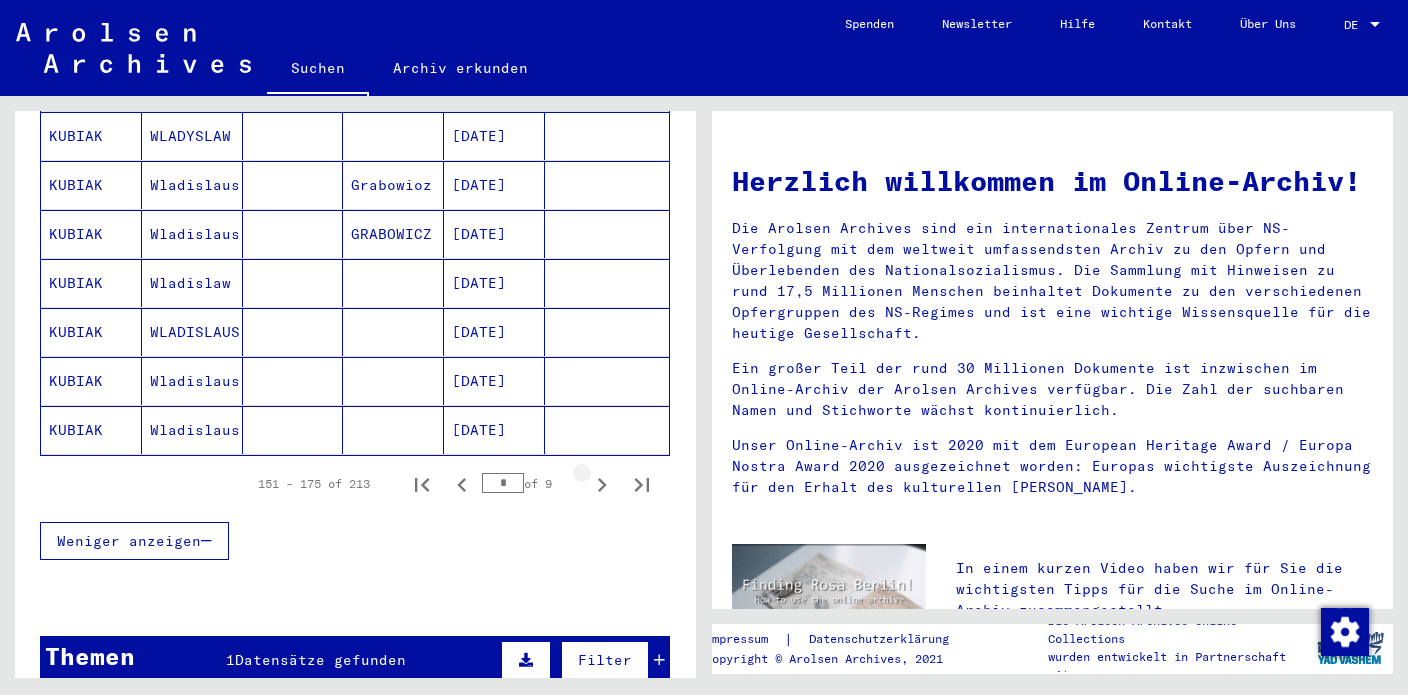 click 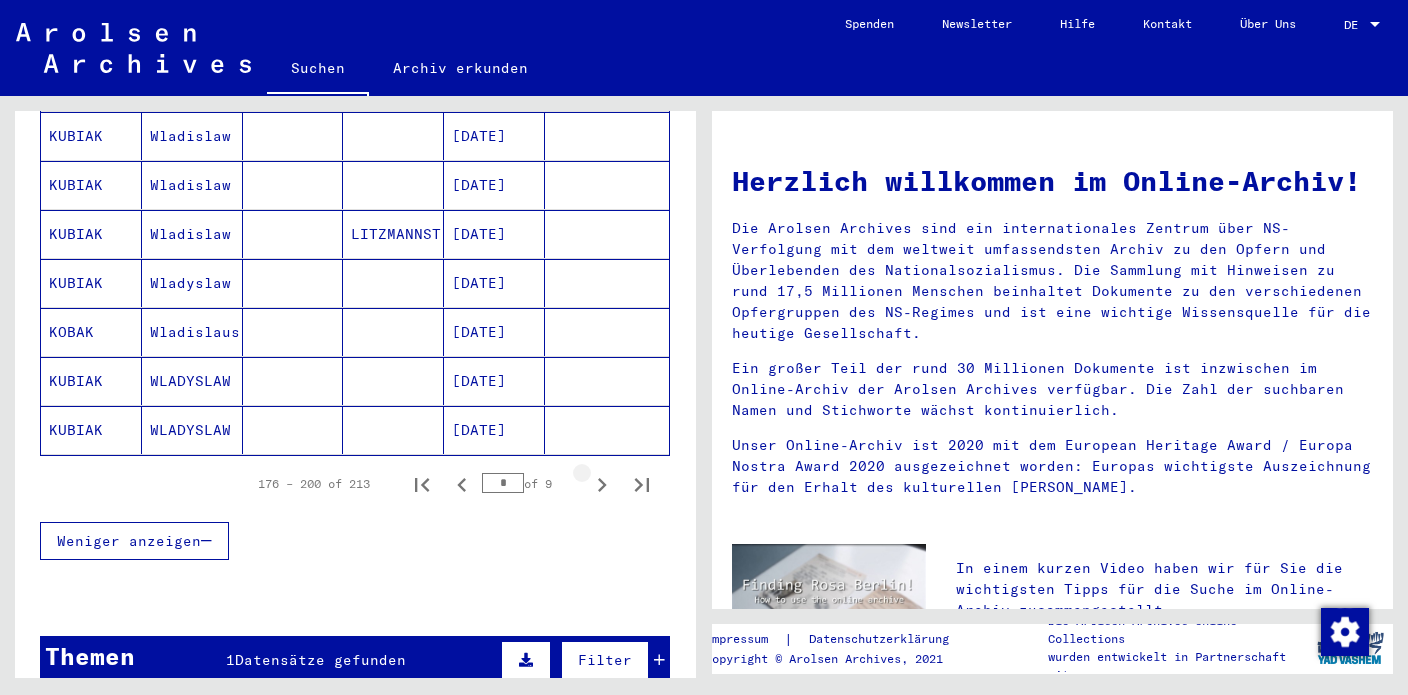 click 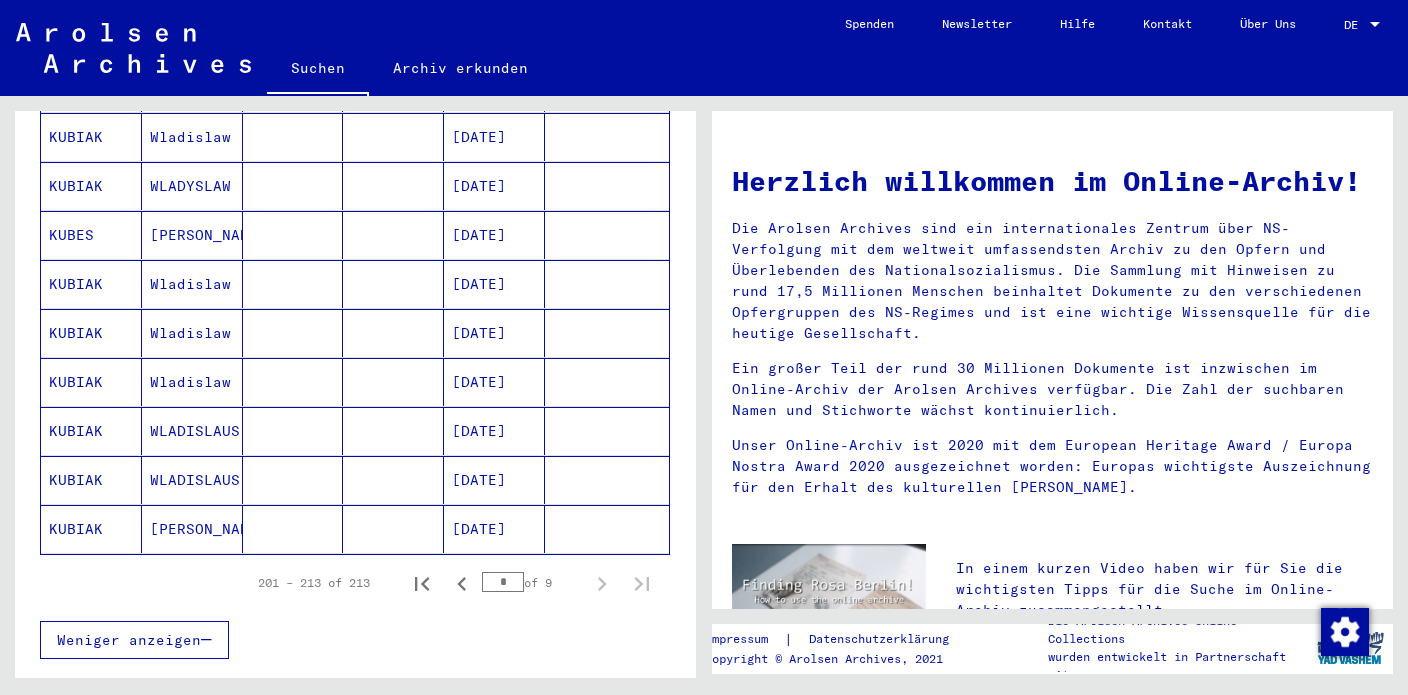 scroll, scrollTop: 416, scrollLeft: 0, axis: vertical 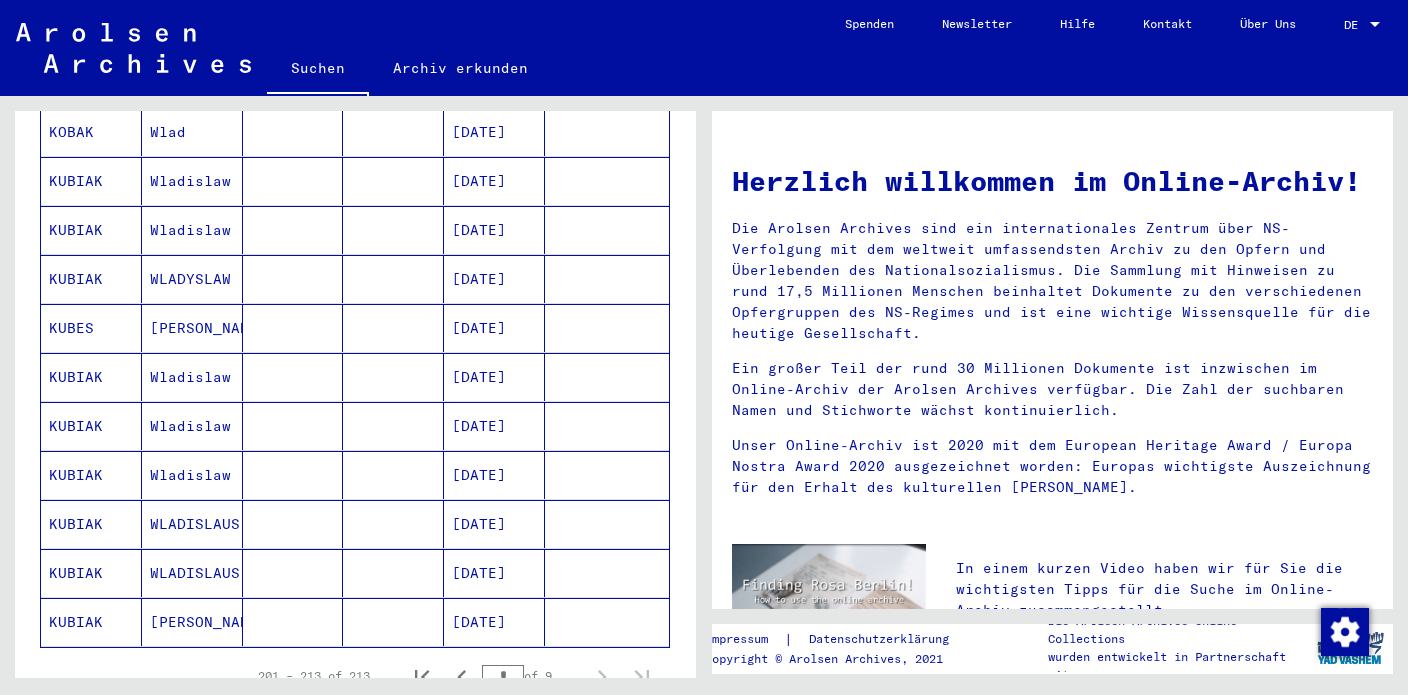 click on "Wladislaw" at bounding box center (192, 524) 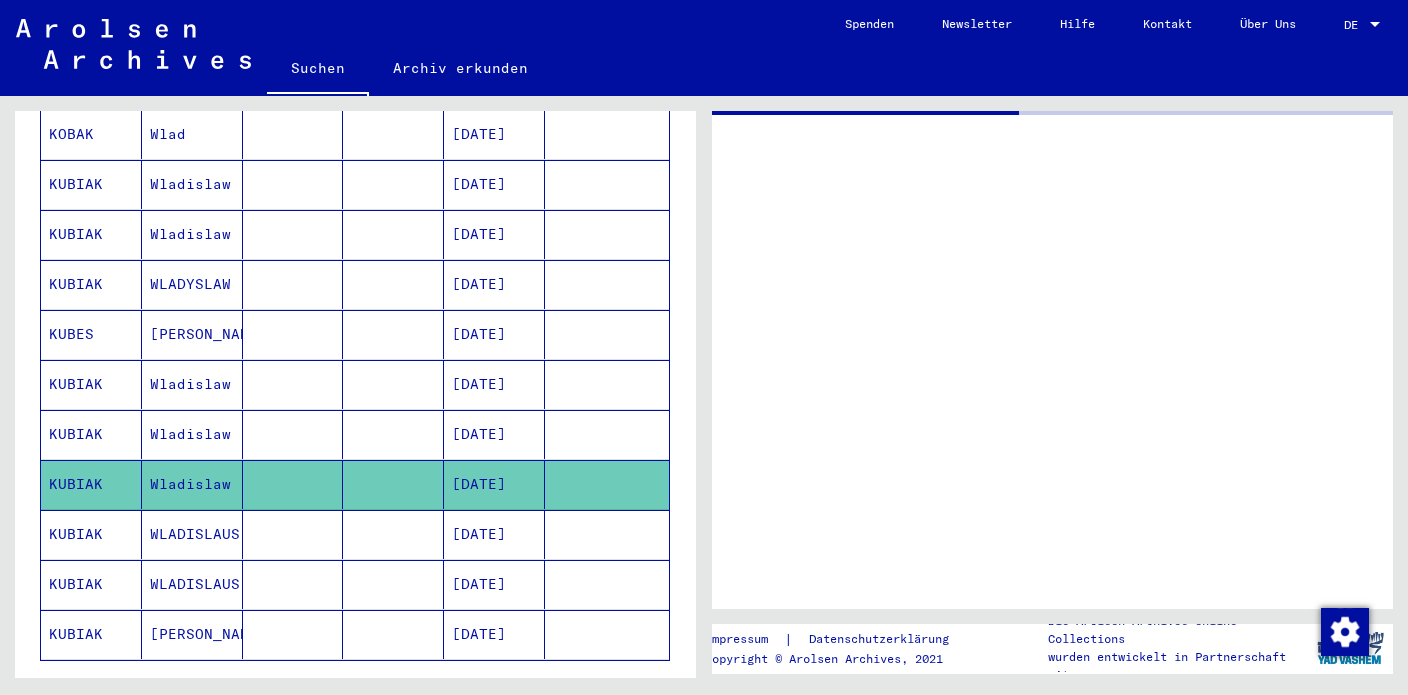 scroll, scrollTop: 418, scrollLeft: 0, axis: vertical 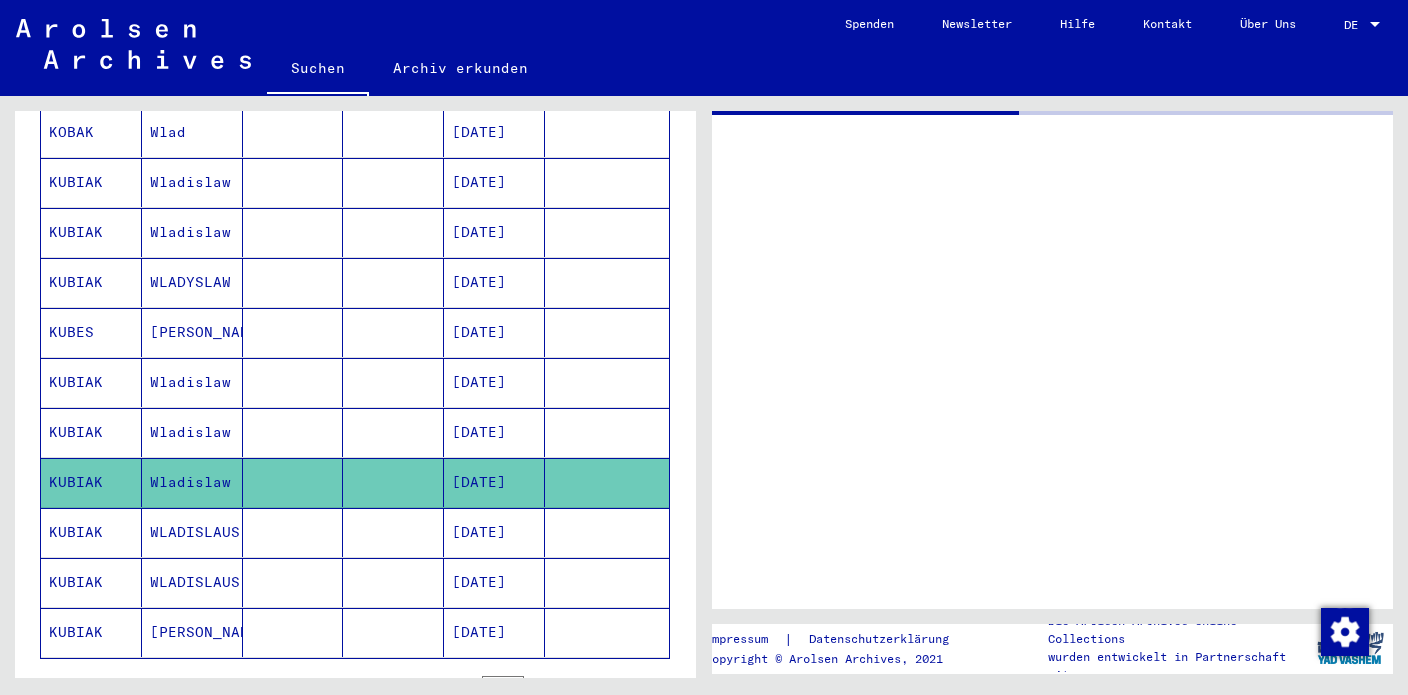 click on "Wladislaw" 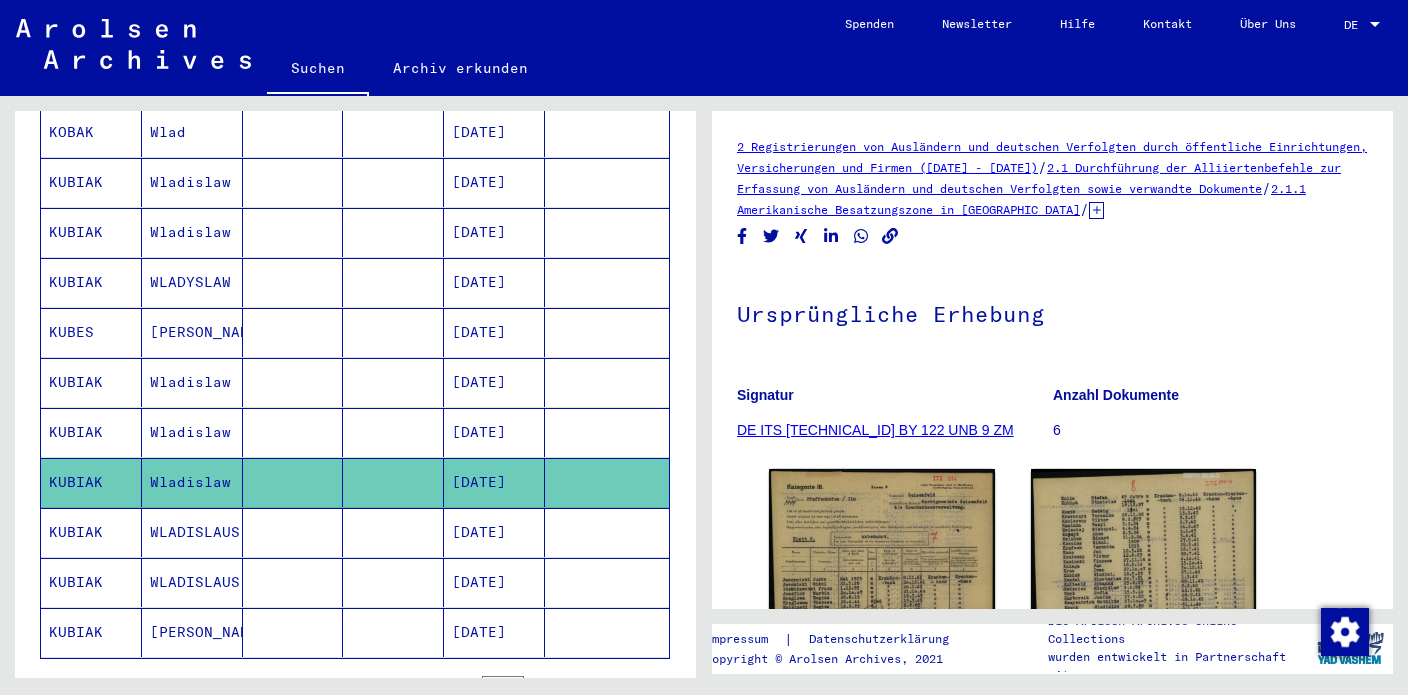 click on "WLADISLAUS" at bounding box center (192, 582) 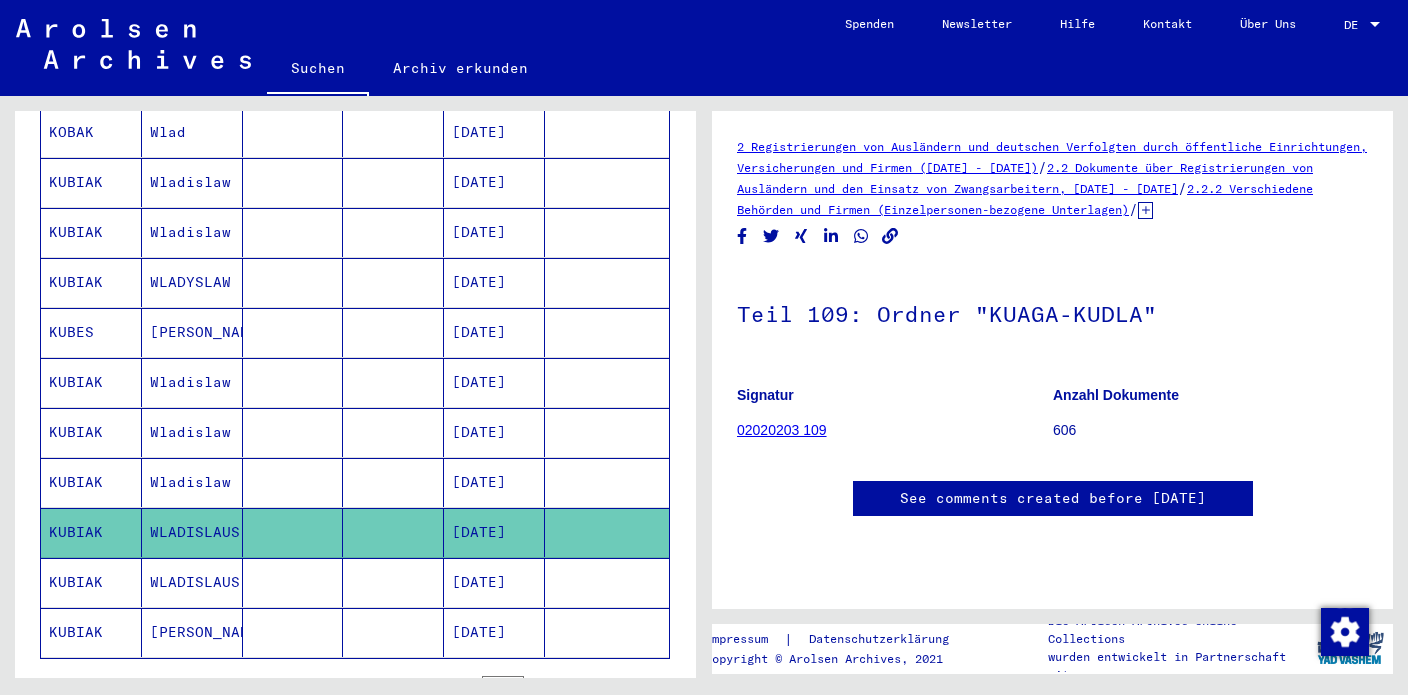 click on "WLADISLAUS" at bounding box center (192, 632) 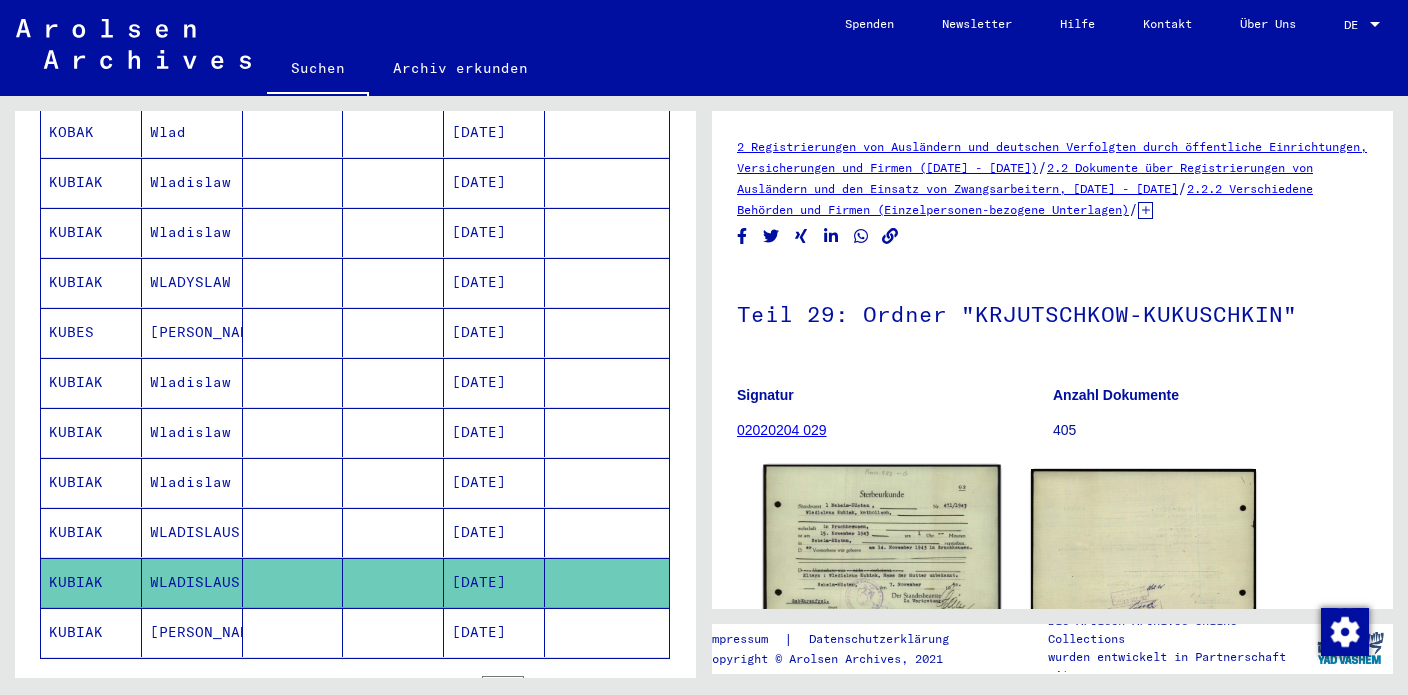 click 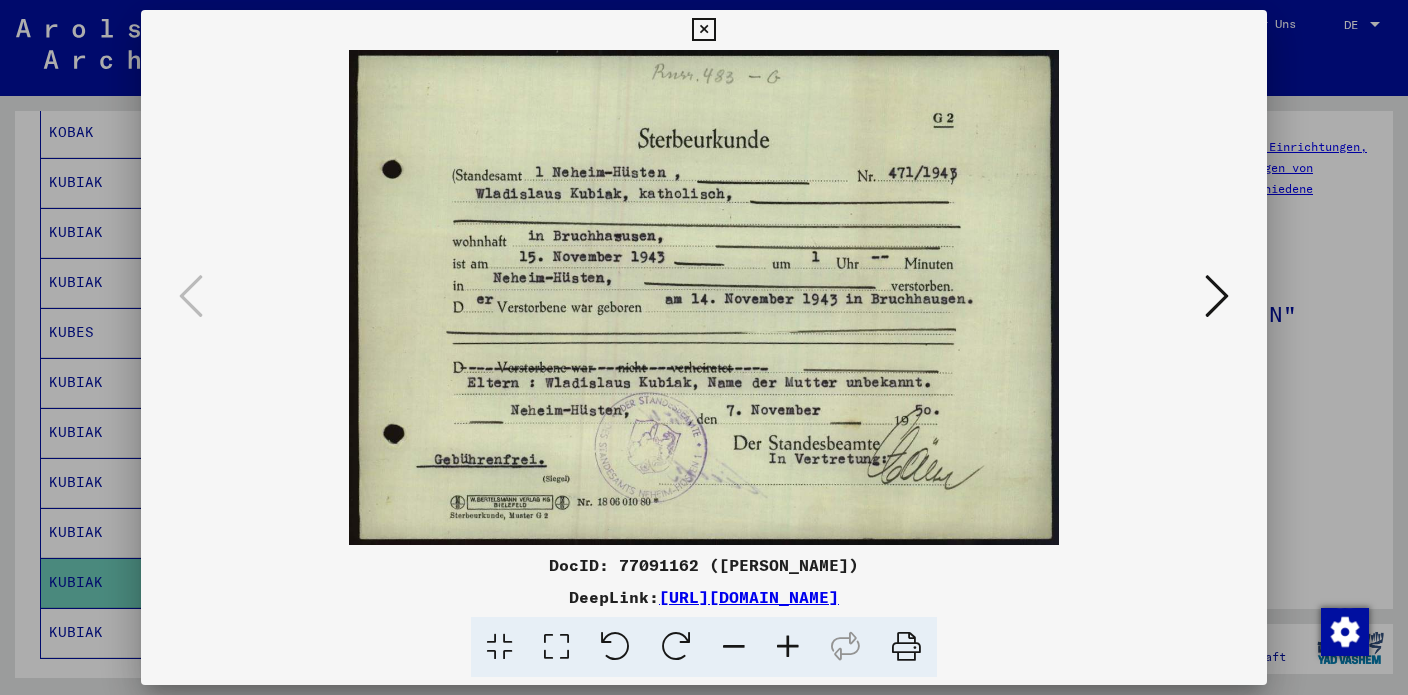 click at bounding box center (703, 30) 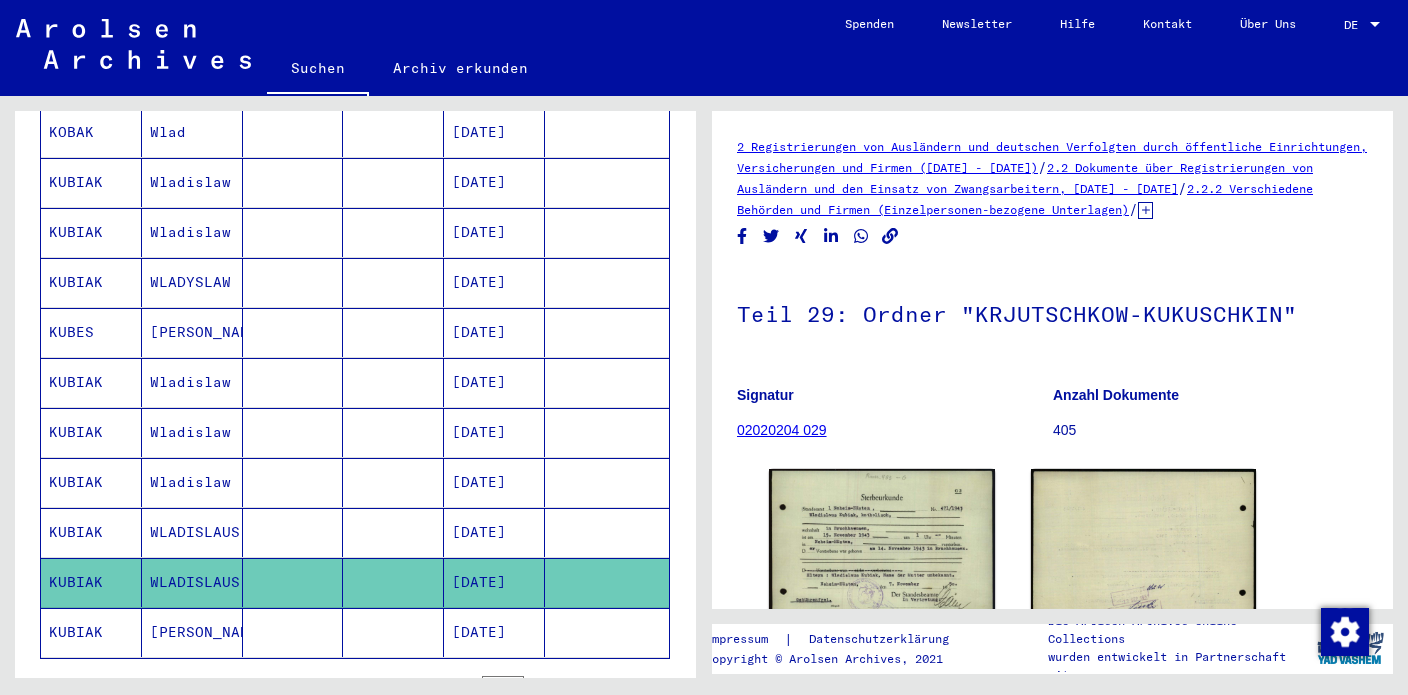 click on "[PERSON_NAME]" 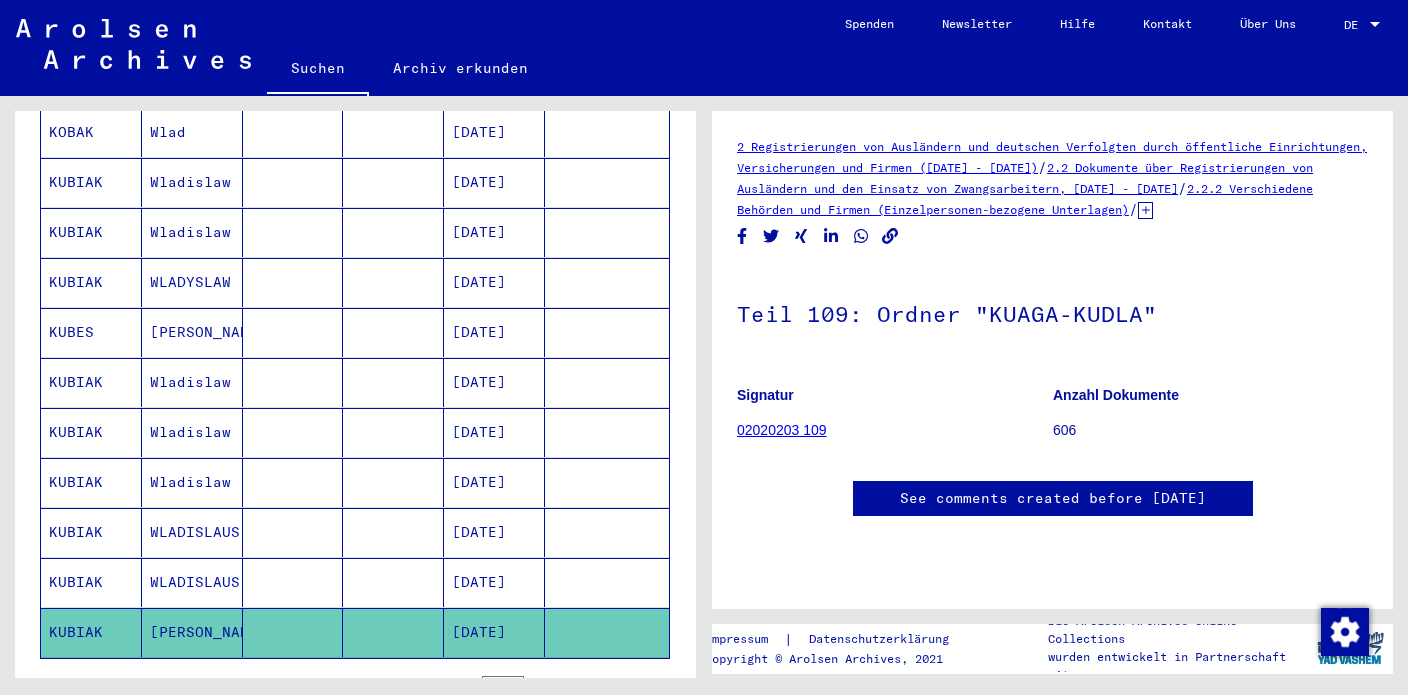 click on "2.2.2 Verschiedene Behörden und Firmen (Einzelpersonen-bezogene Unterlagen)" 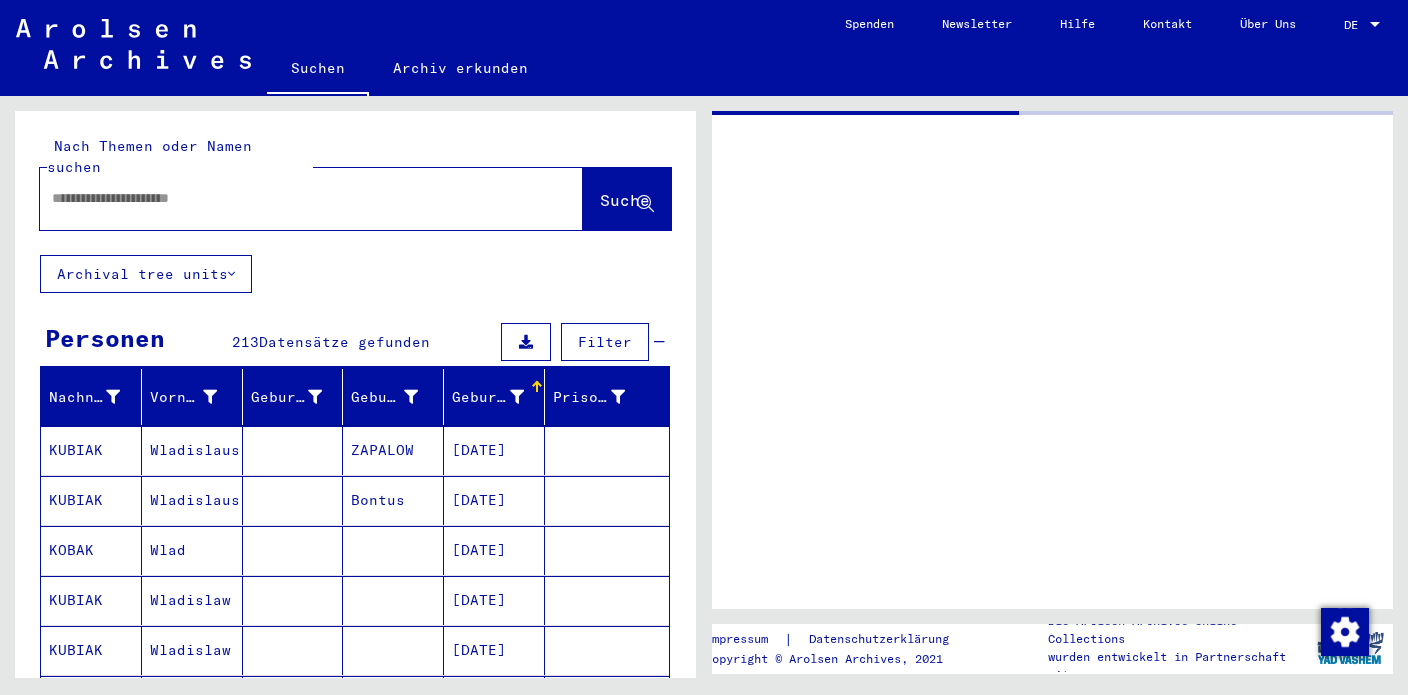 type on "********" 